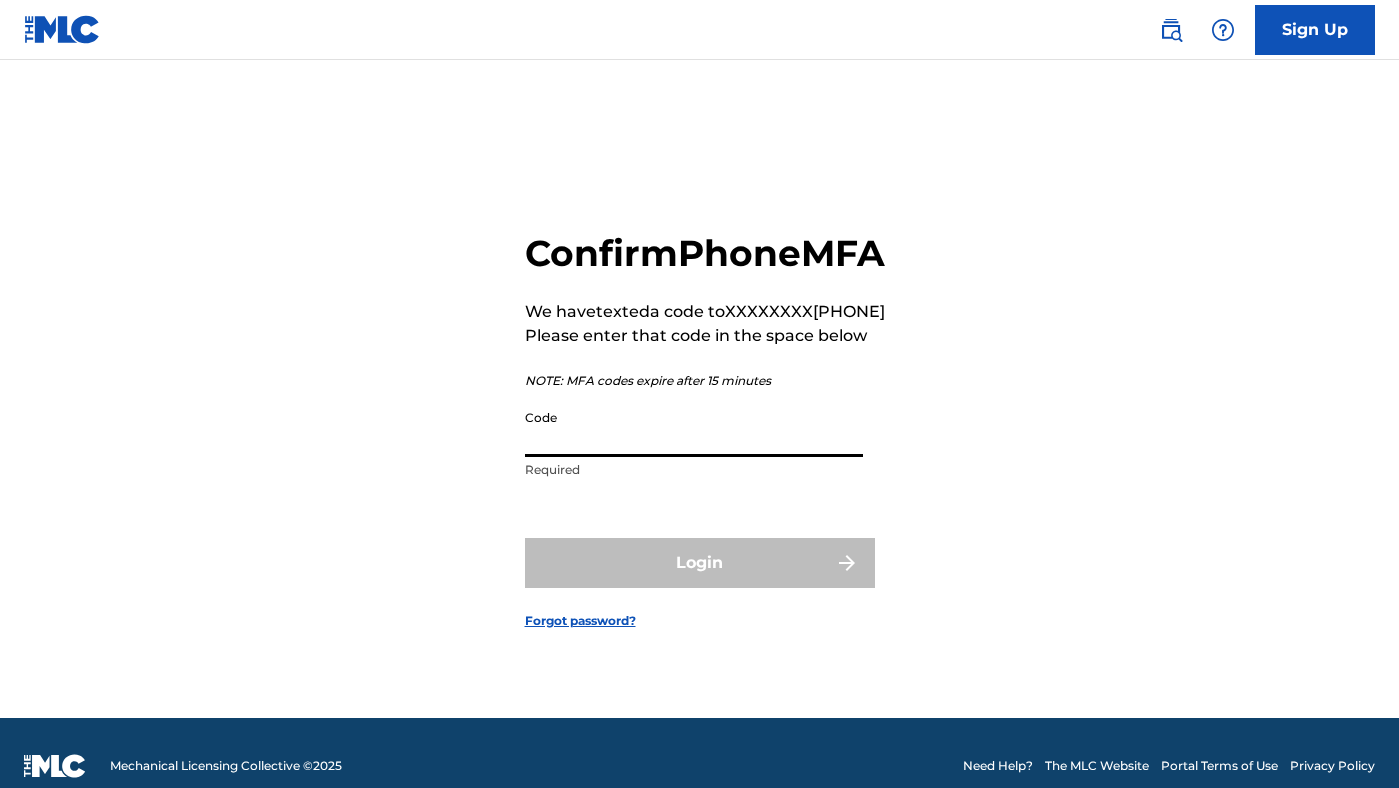scroll, scrollTop: 0, scrollLeft: 0, axis: both 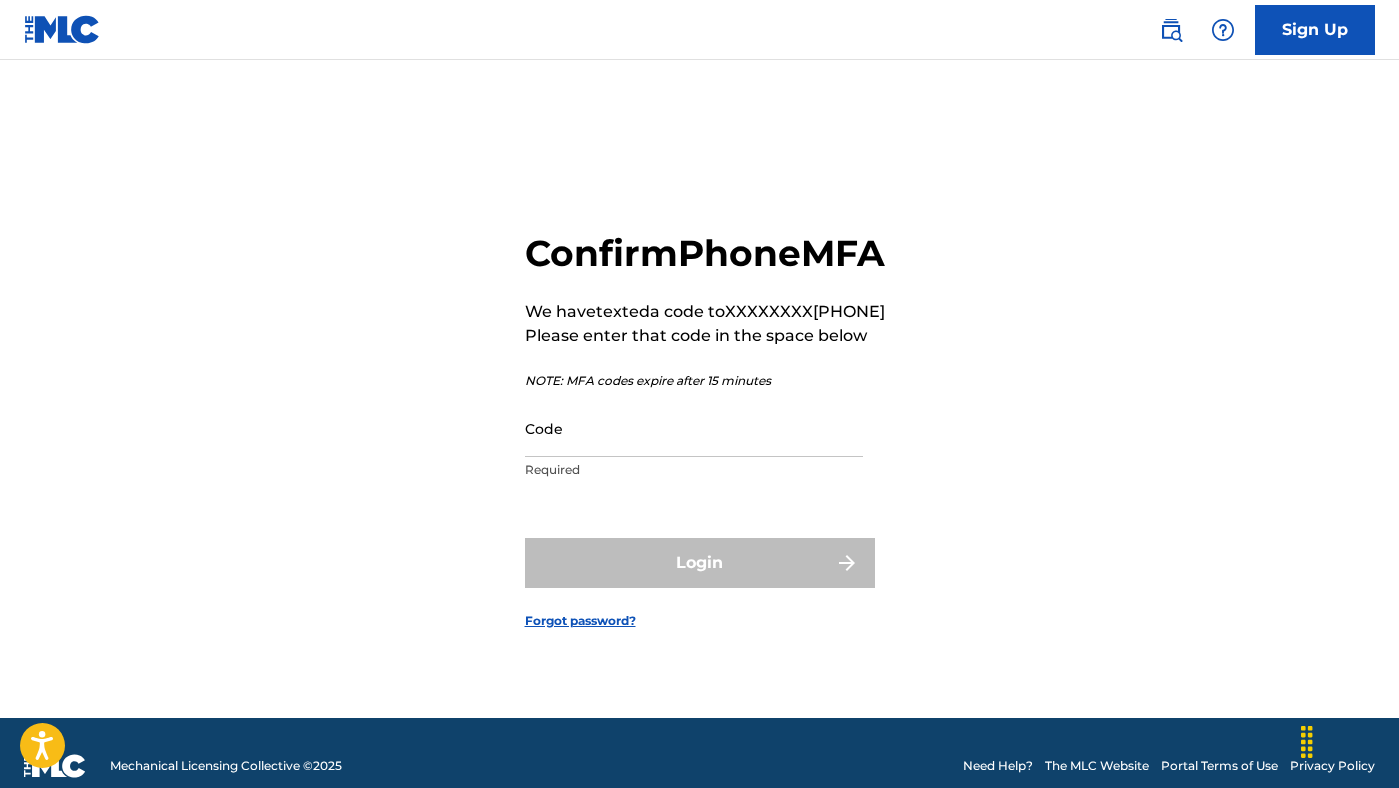 click on "Confirm  Phone   MFA We have  texted   a code to  XXXXXXXX[PHONE] Please enter that code in the space below NOTE: MFA codes expire after 15 minutes Code Required Login Forgot password?" at bounding box center [699, 414] 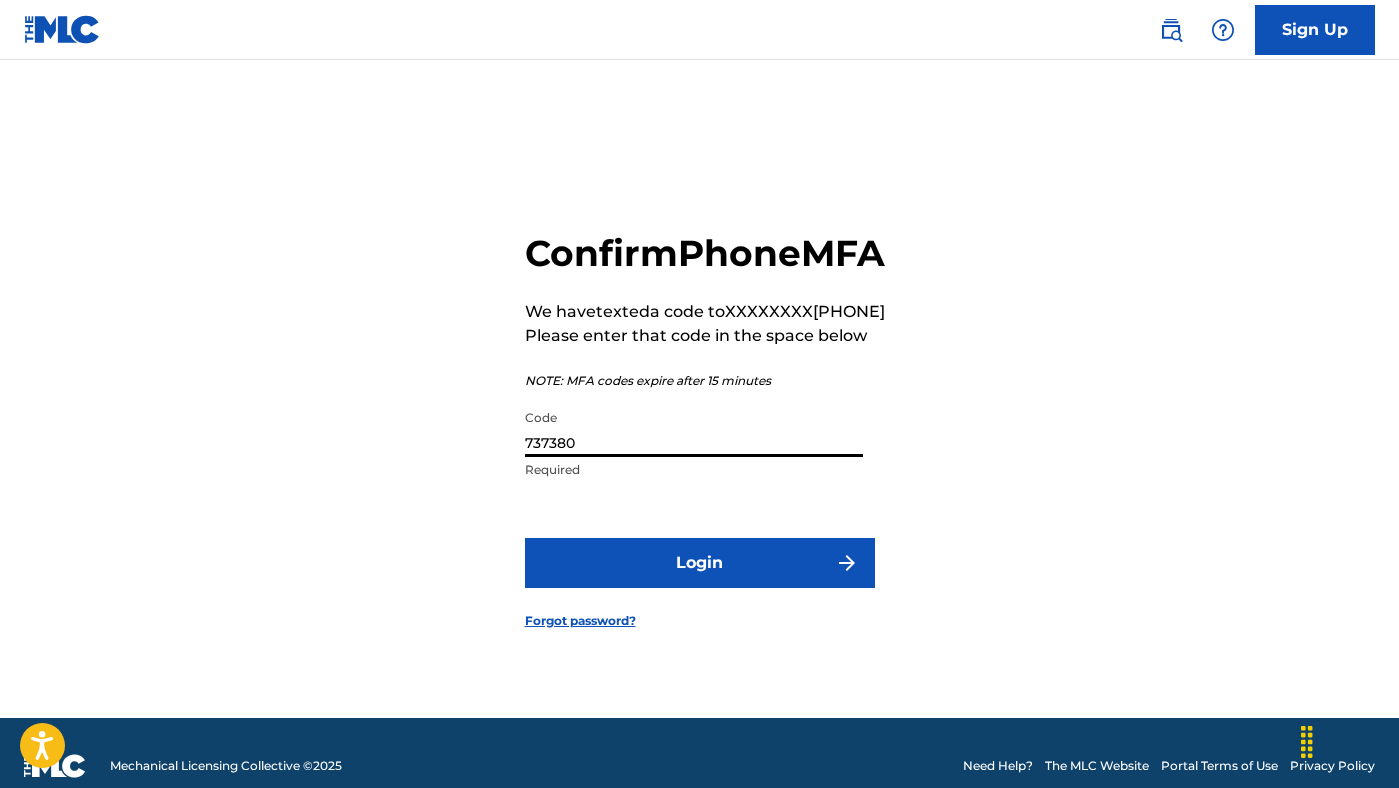 type on "737380" 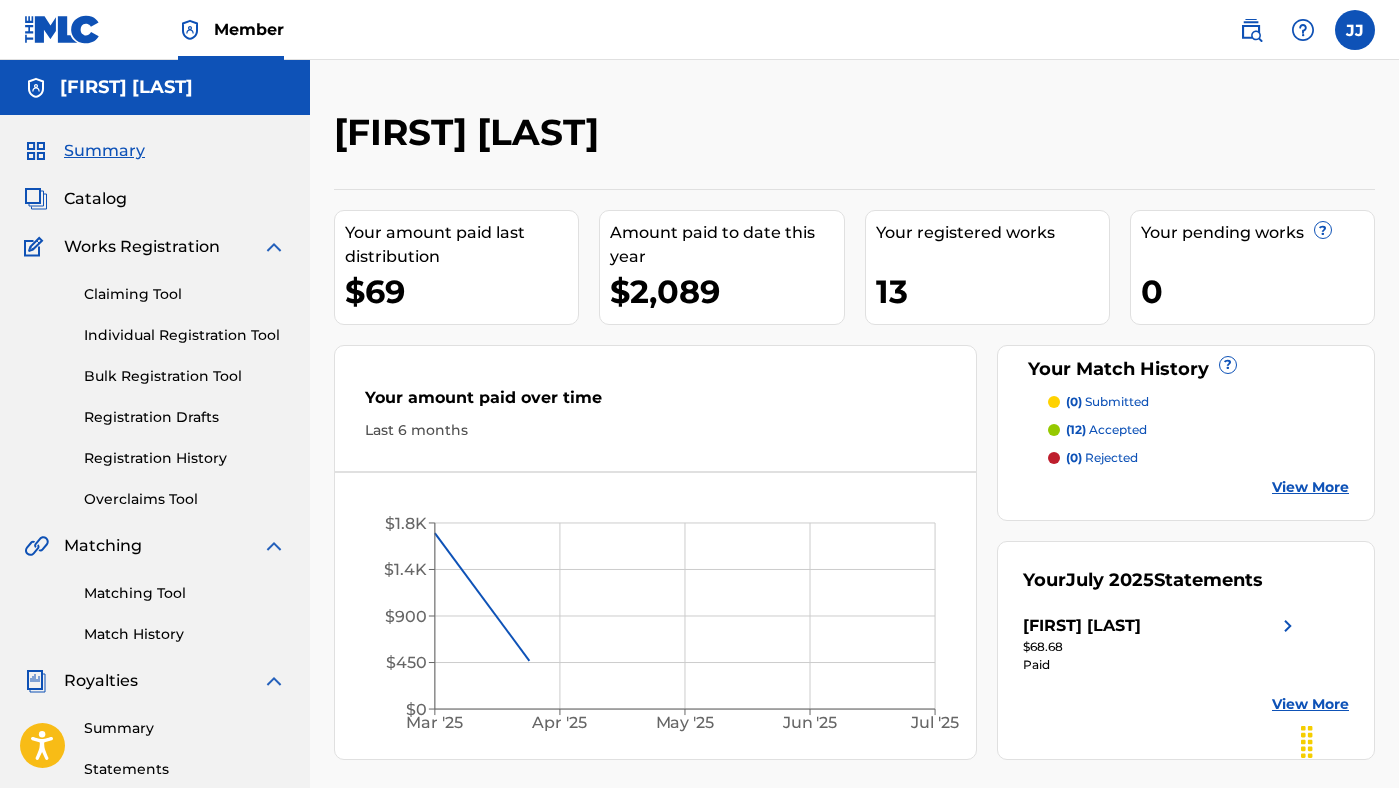 scroll, scrollTop: 0, scrollLeft: 0, axis: both 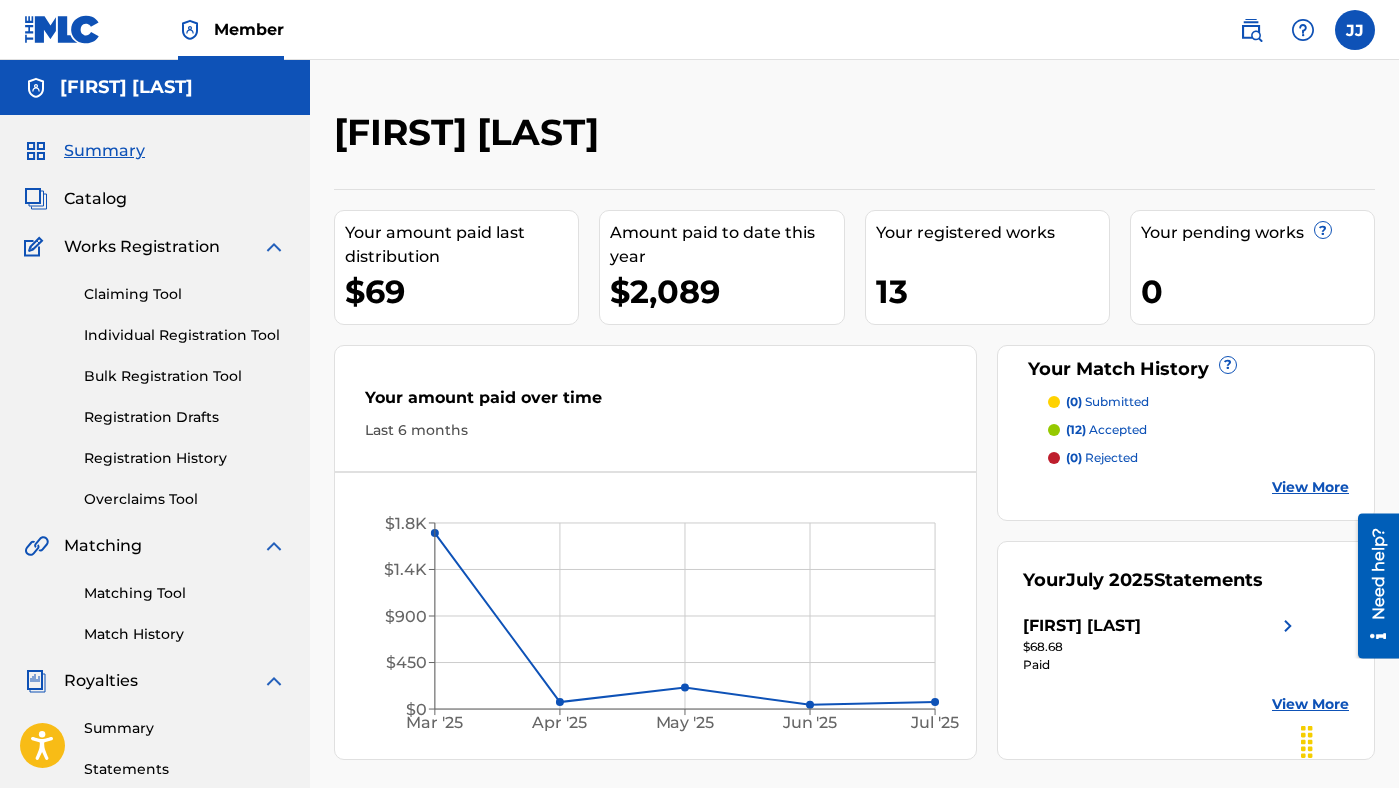 click on "[FIRST] [LAST]" at bounding box center (735, 139) 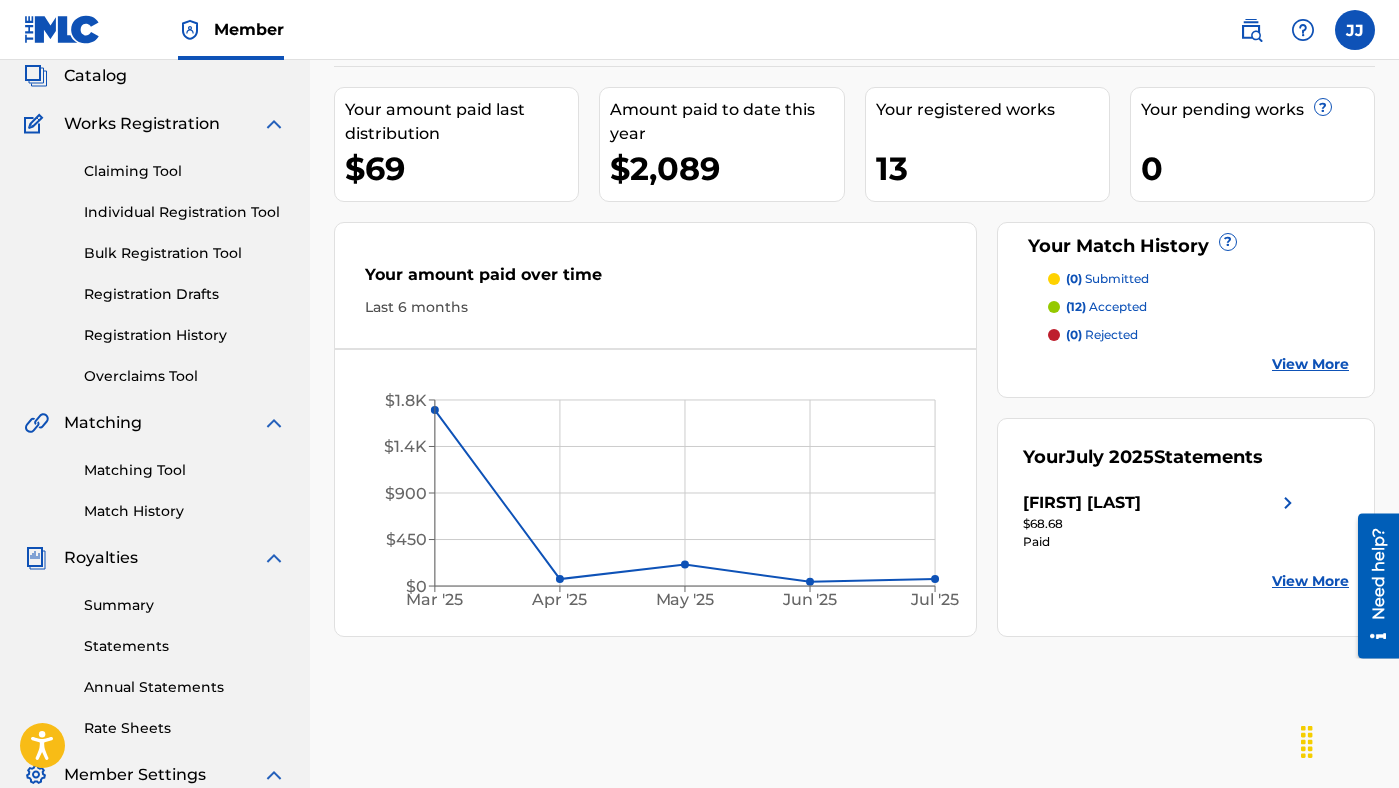 scroll, scrollTop: 120, scrollLeft: 0, axis: vertical 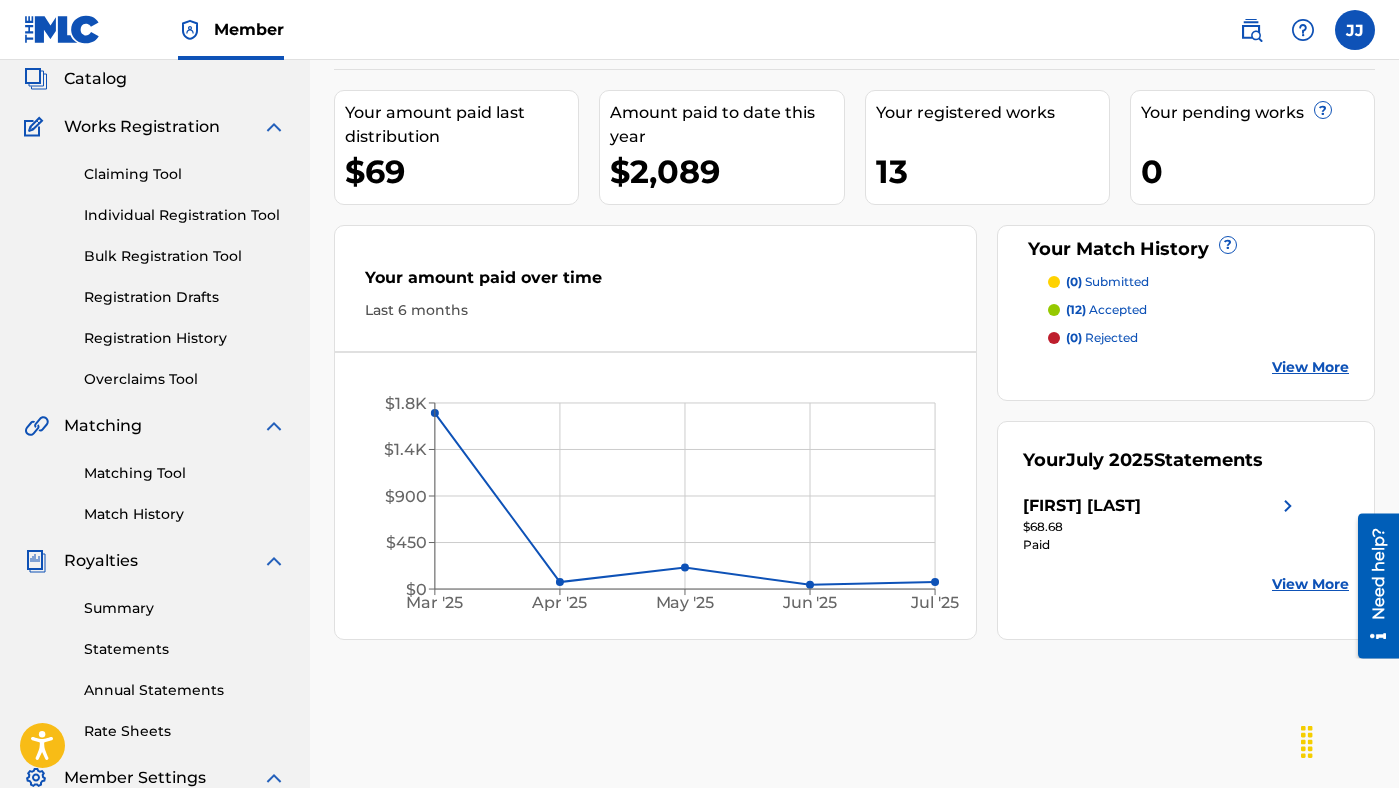 click on "Matching Tool" at bounding box center (185, 473) 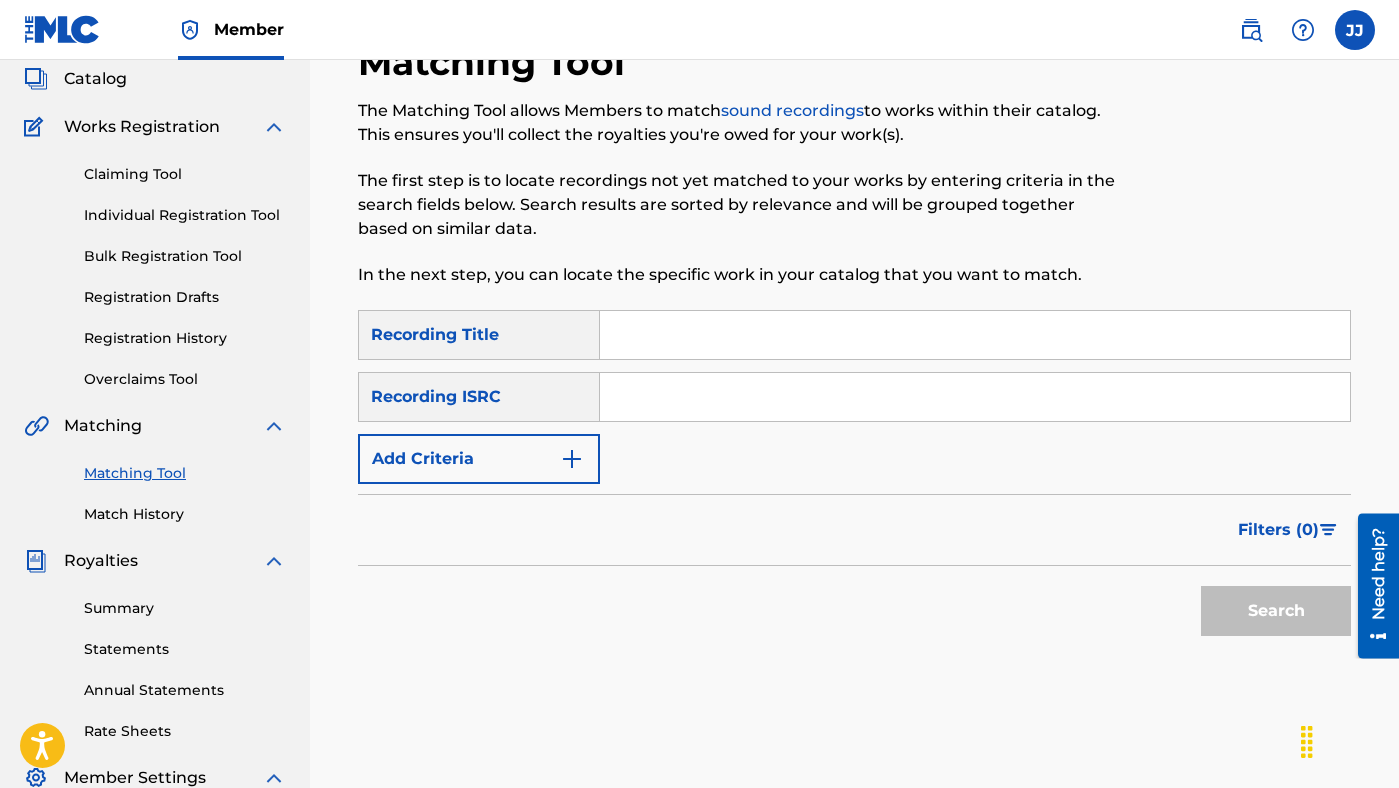 scroll, scrollTop: 0, scrollLeft: 0, axis: both 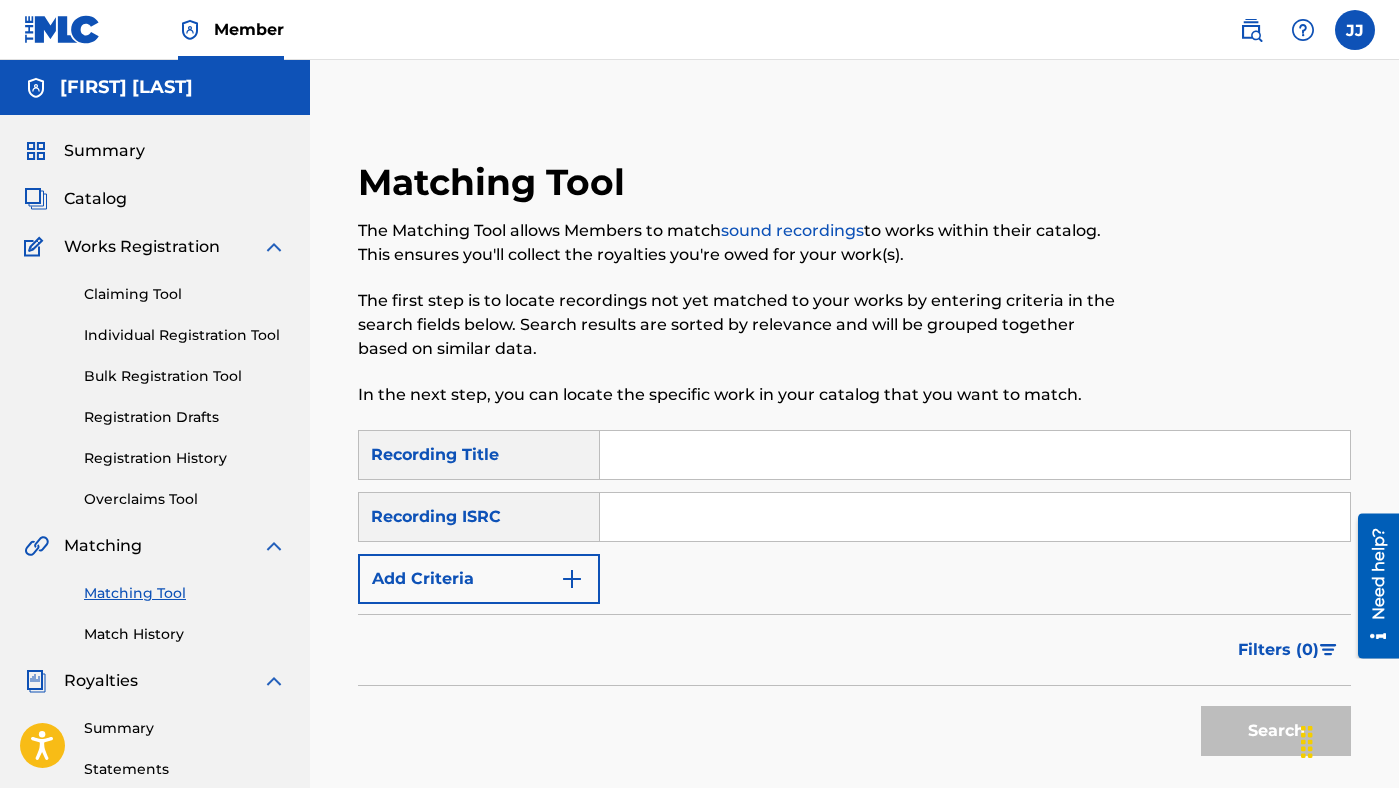 click at bounding box center [975, 455] 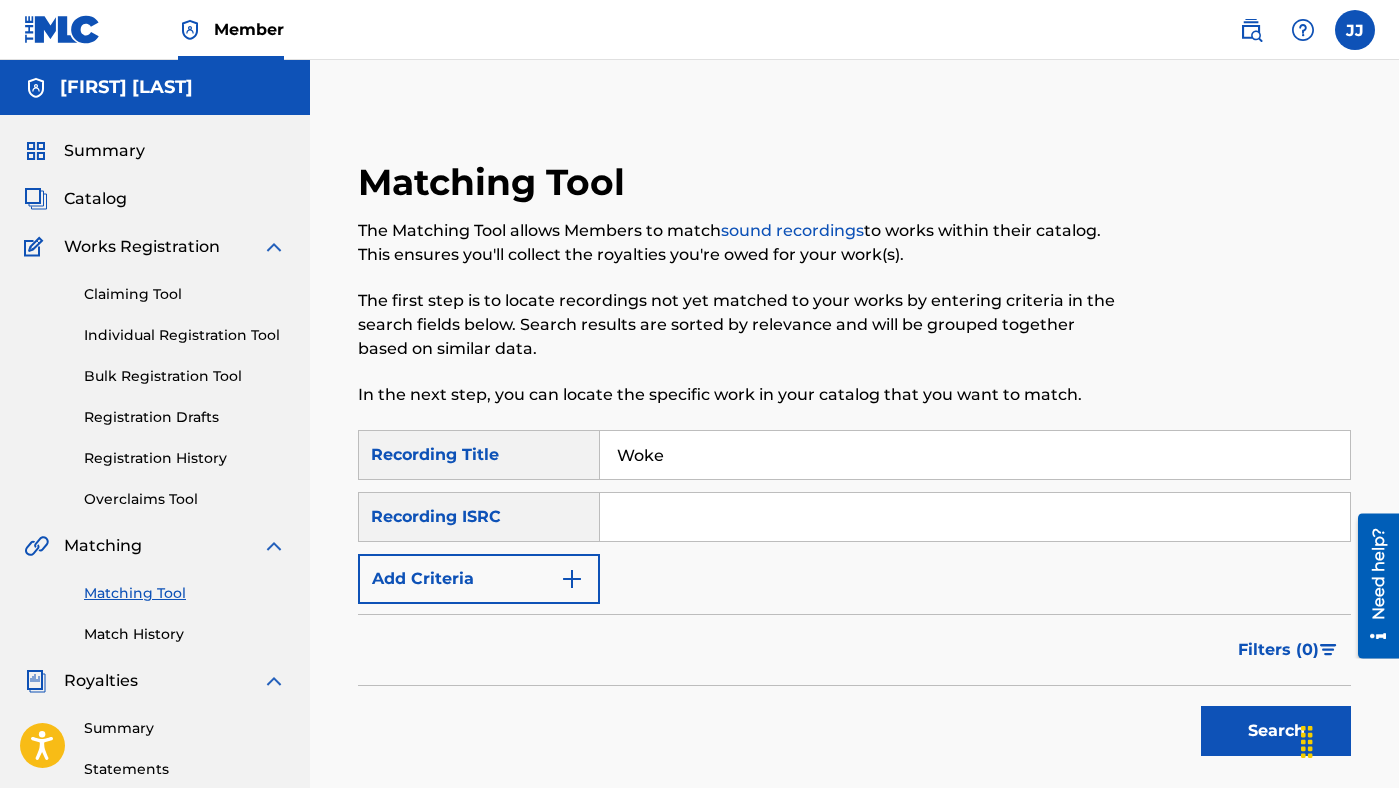 type on "[FIRST] [LAST] [LAST]" 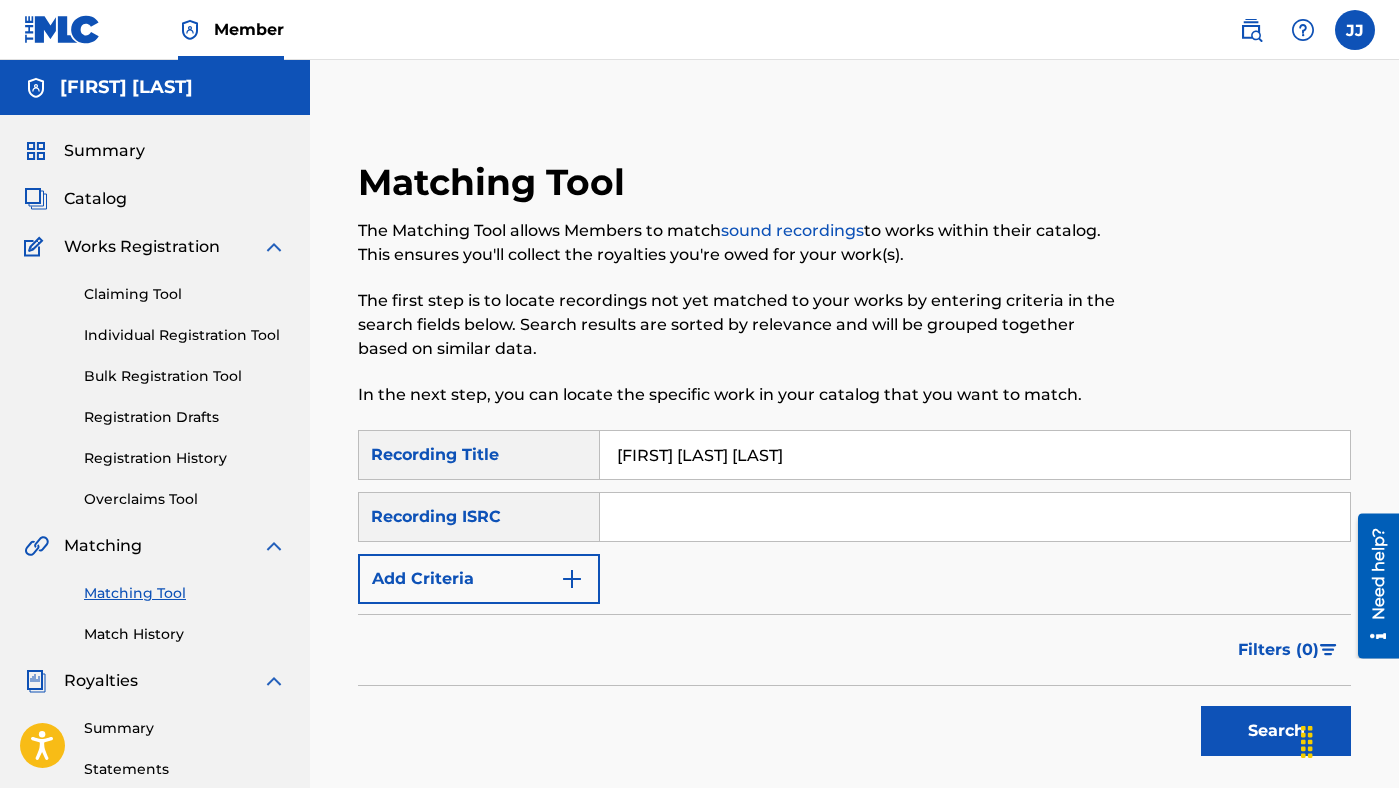 click at bounding box center [975, 517] 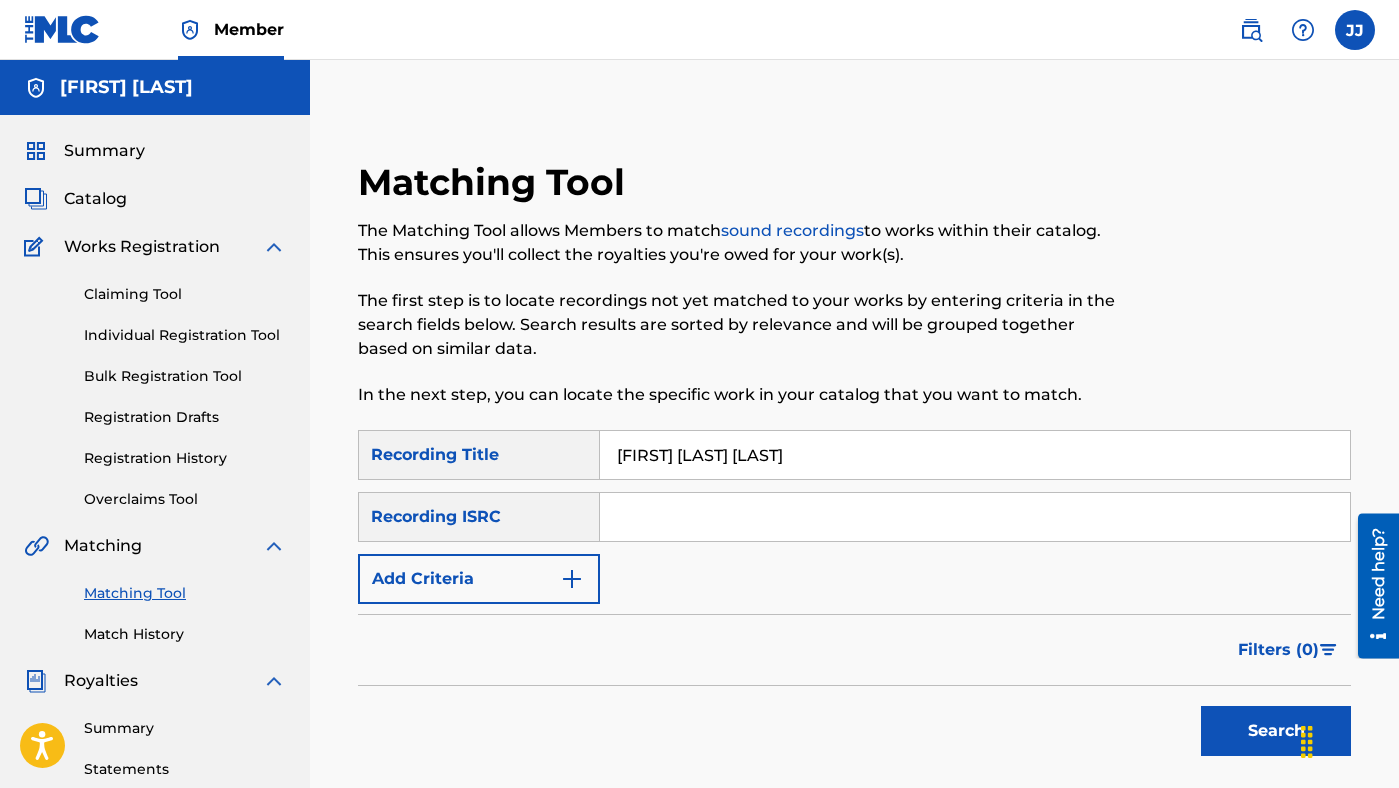paste on "SE5BU2562502" 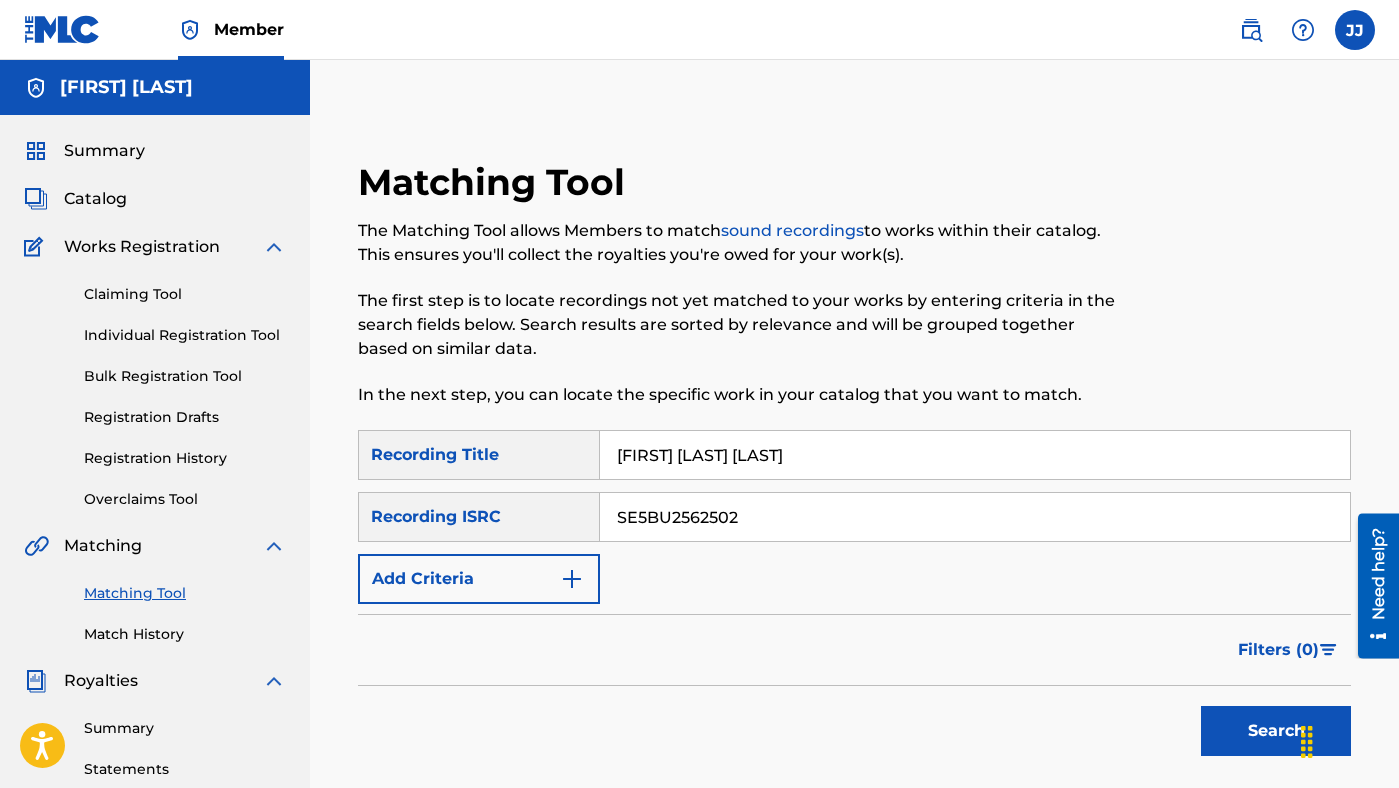 type on "SE5BU2562502" 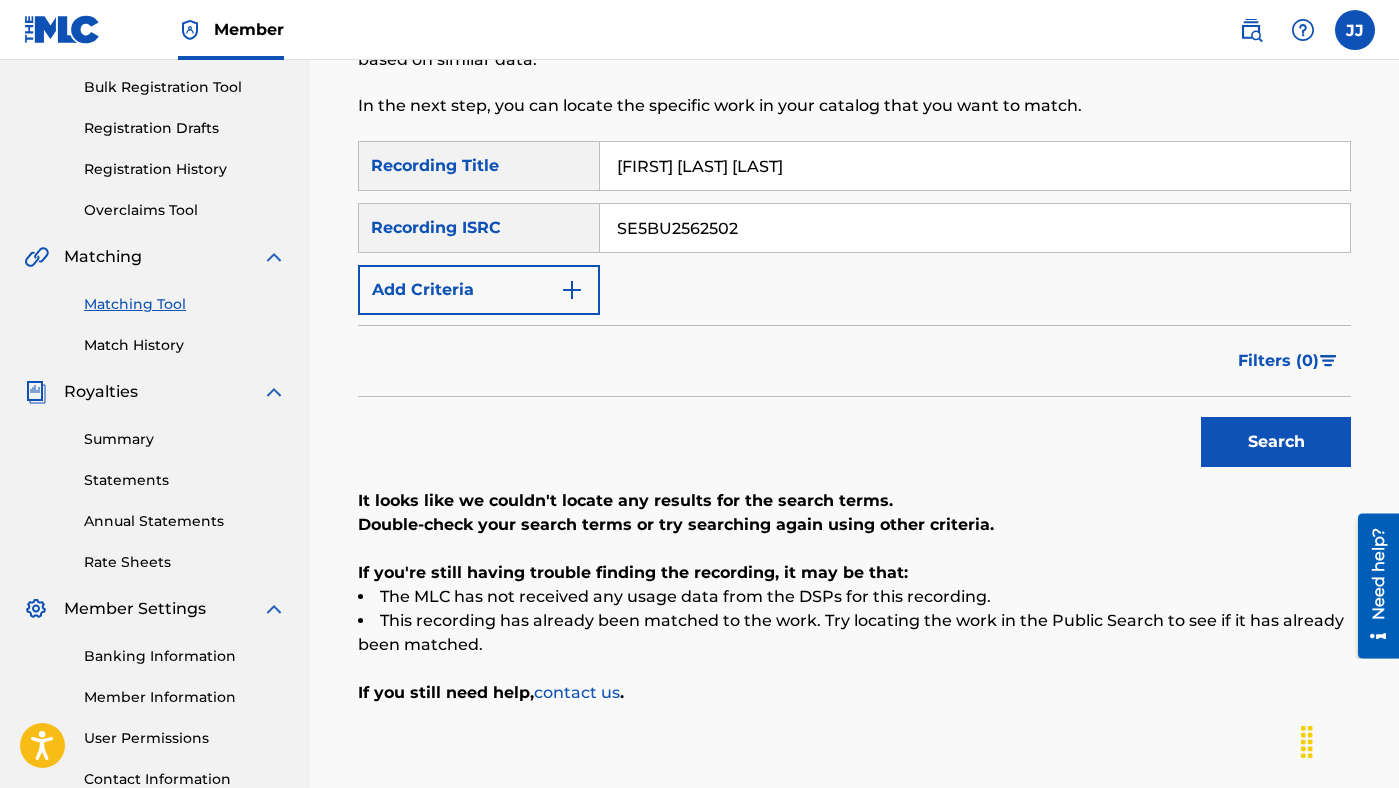 scroll, scrollTop: 360, scrollLeft: 0, axis: vertical 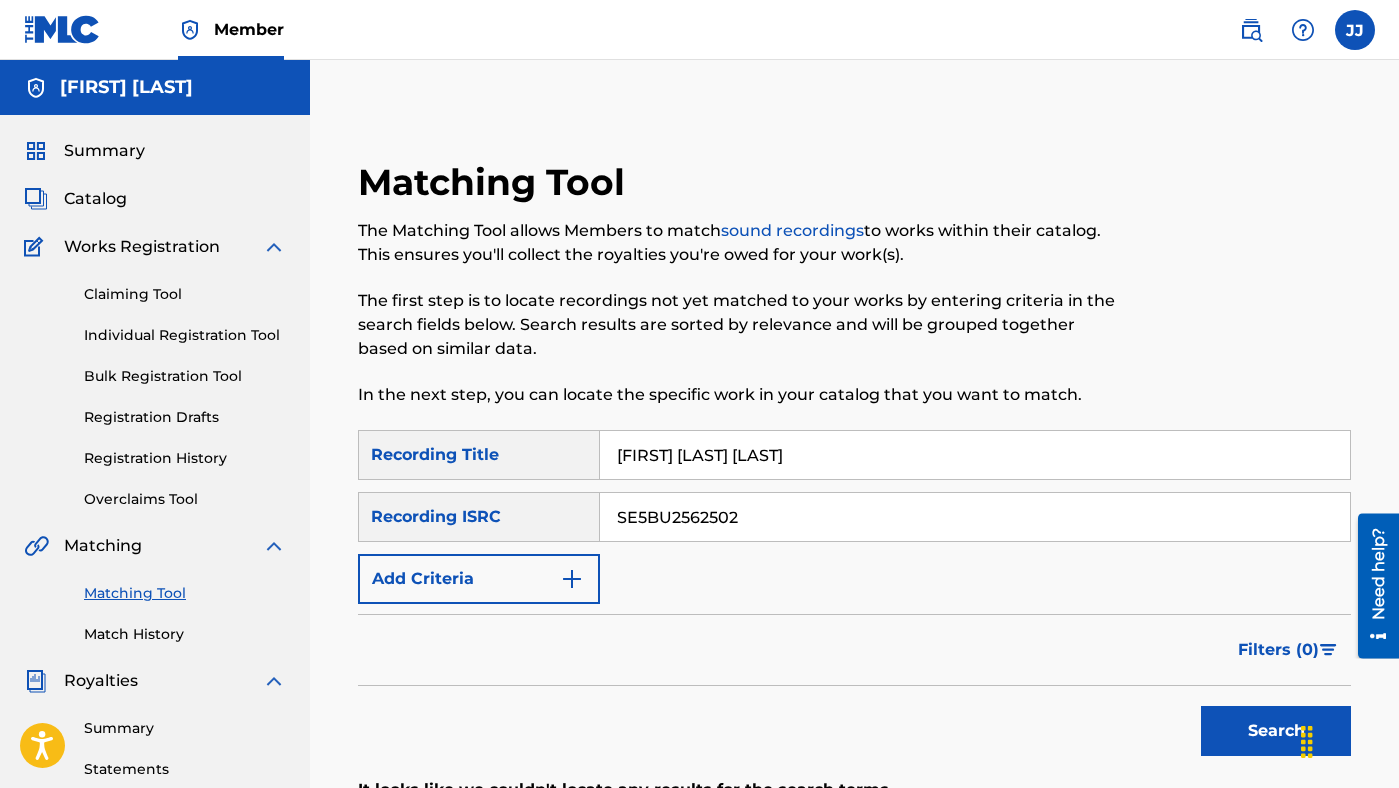 click at bounding box center [1251, 30] 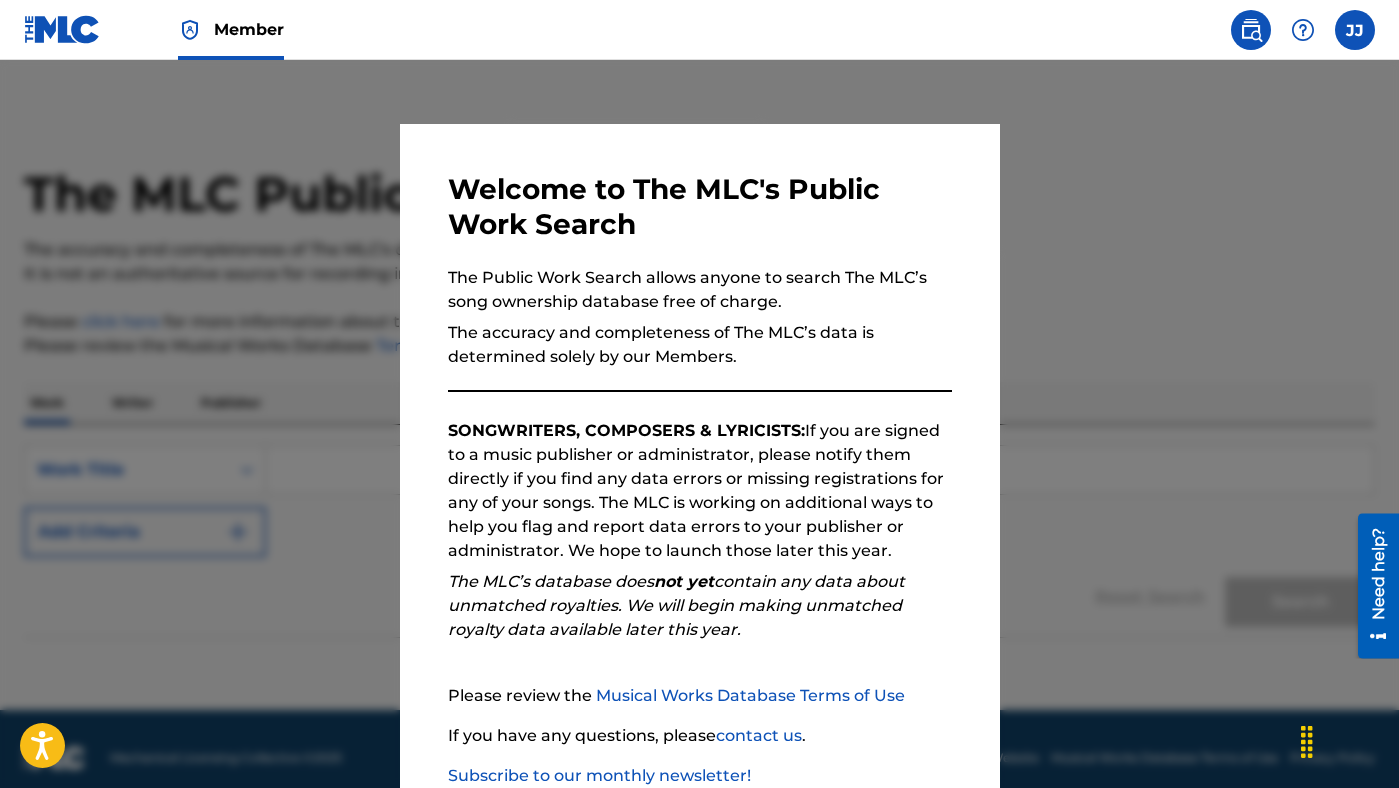 click on "The accuracy and completeness of The MLC’s data is determined solely by our Members." at bounding box center [700, 345] 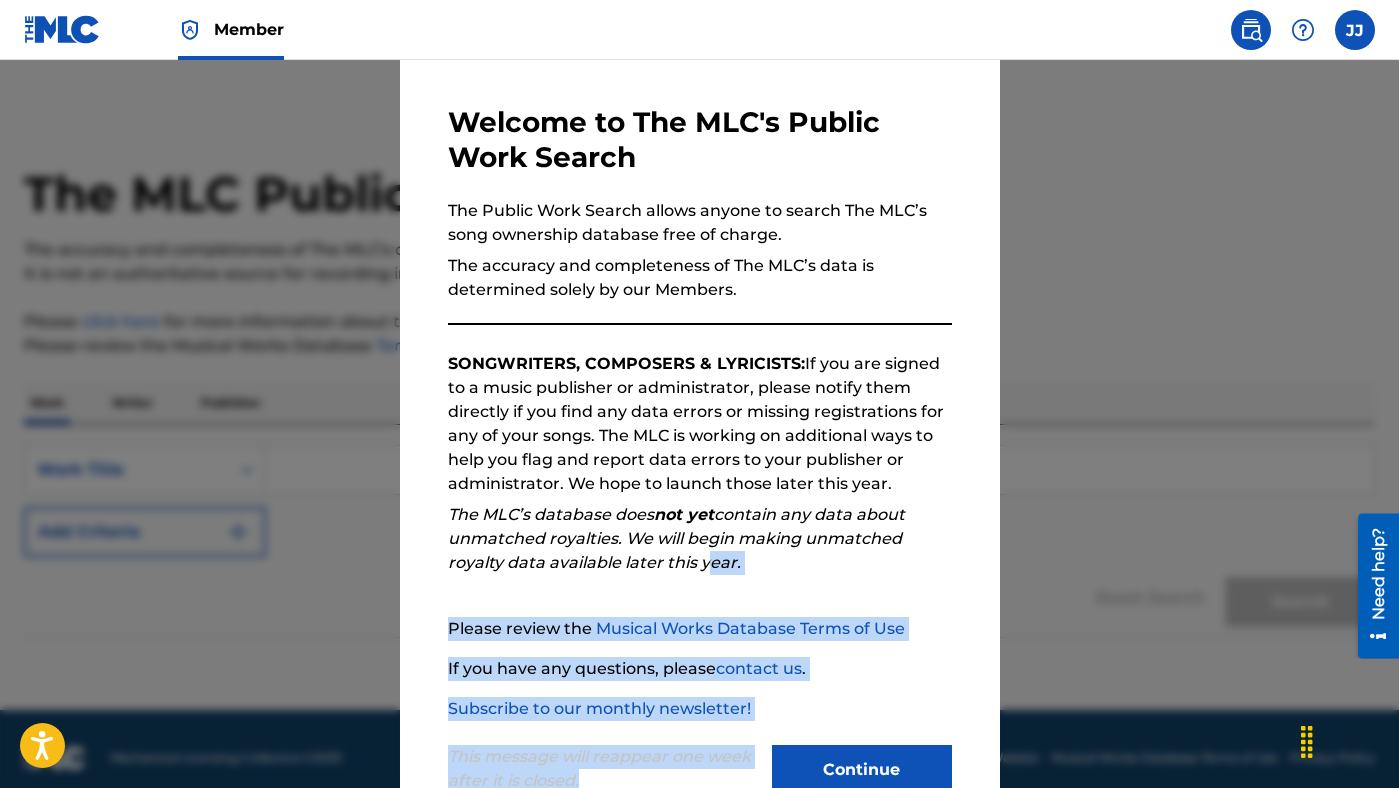 scroll, scrollTop: 127, scrollLeft: 0, axis: vertical 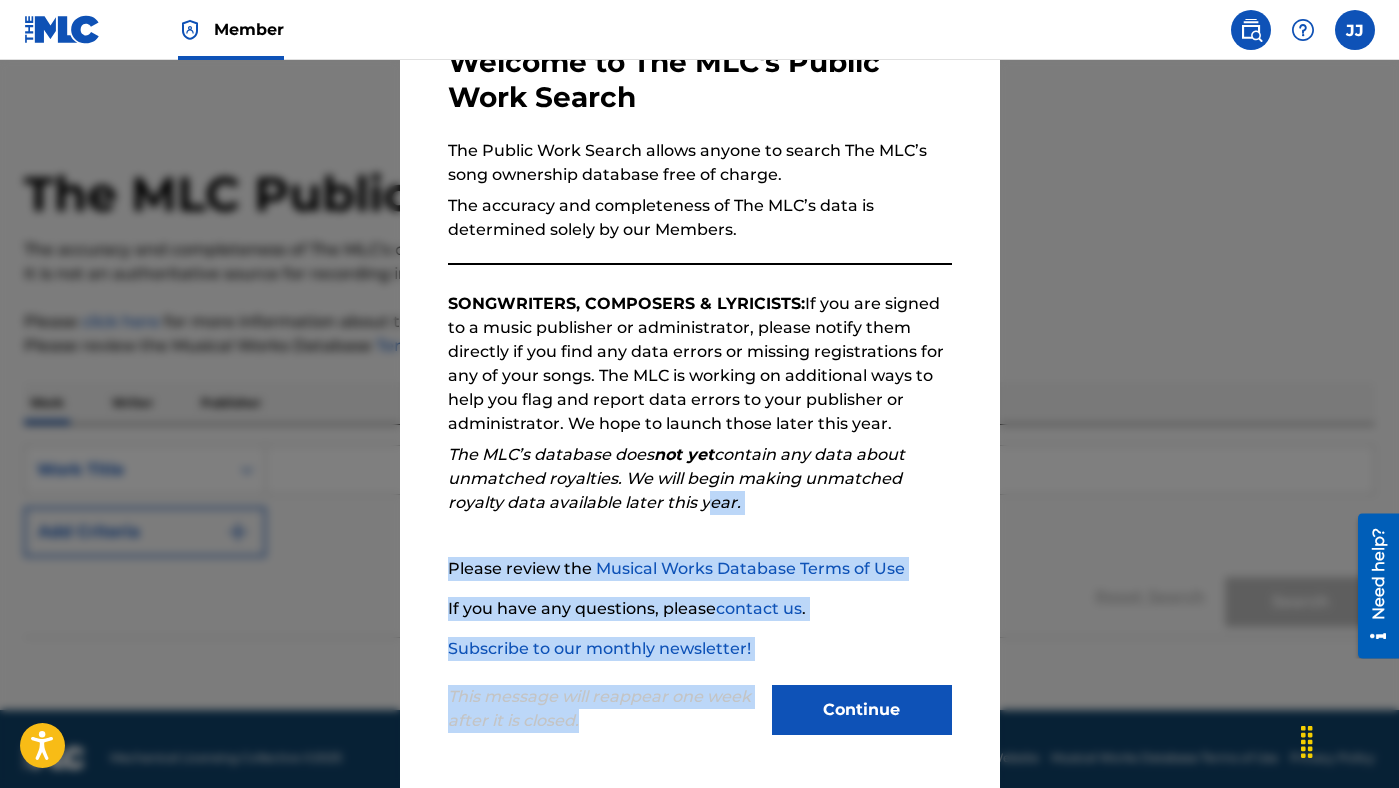 drag, startPoint x: 688, startPoint y: 626, endPoint x: 730, endPoint y: 787, distance: 166.3881 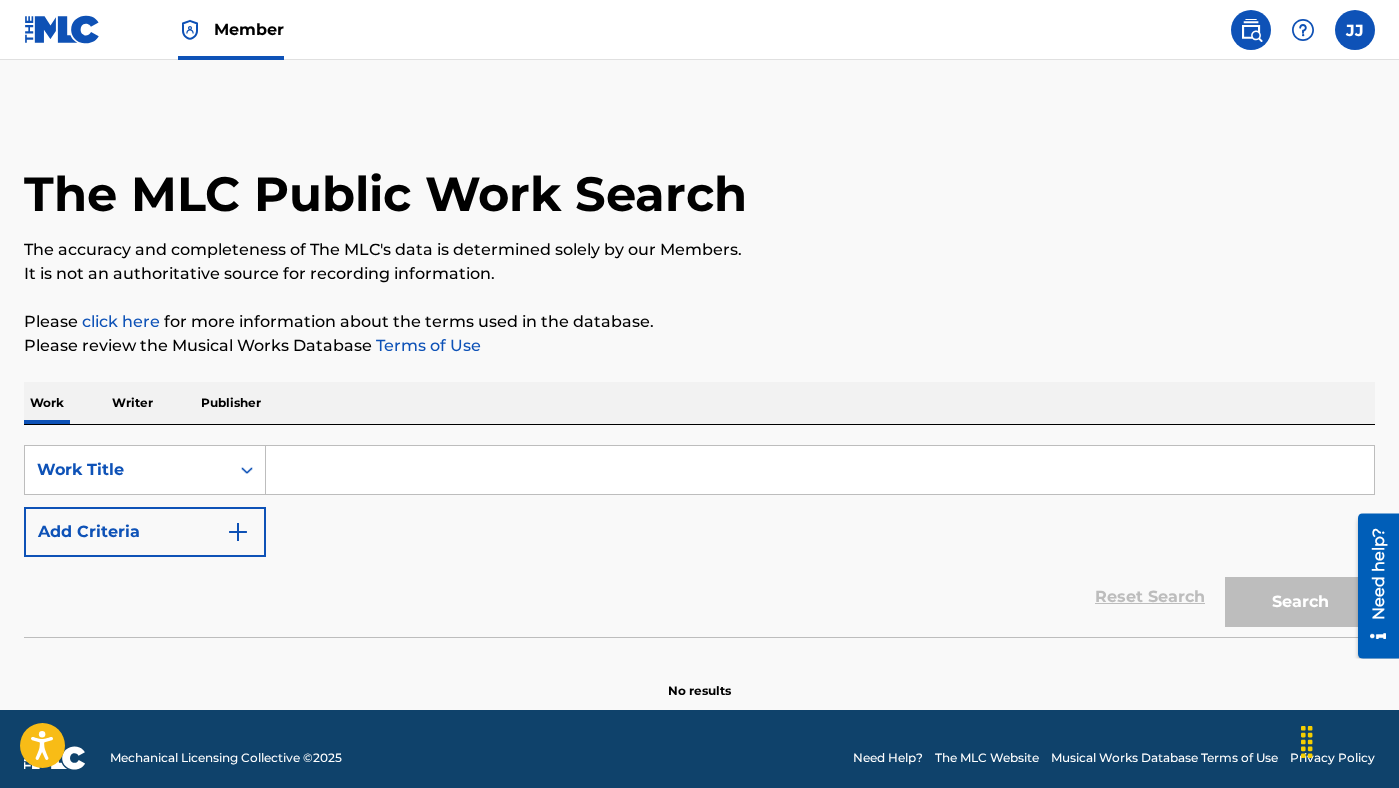 click at bounding box center [820, 470] 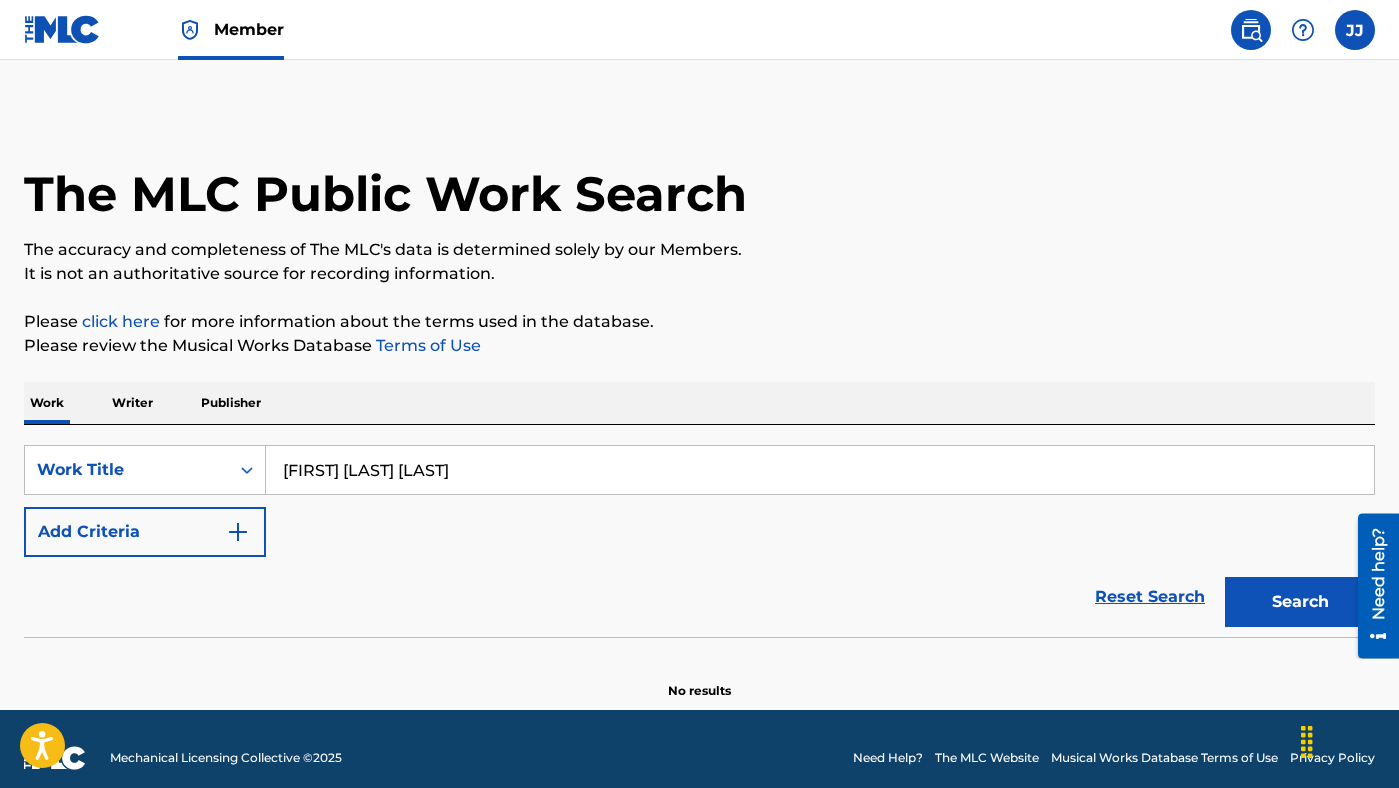 click on "Add Criteria" at bounding box center [145, 532] 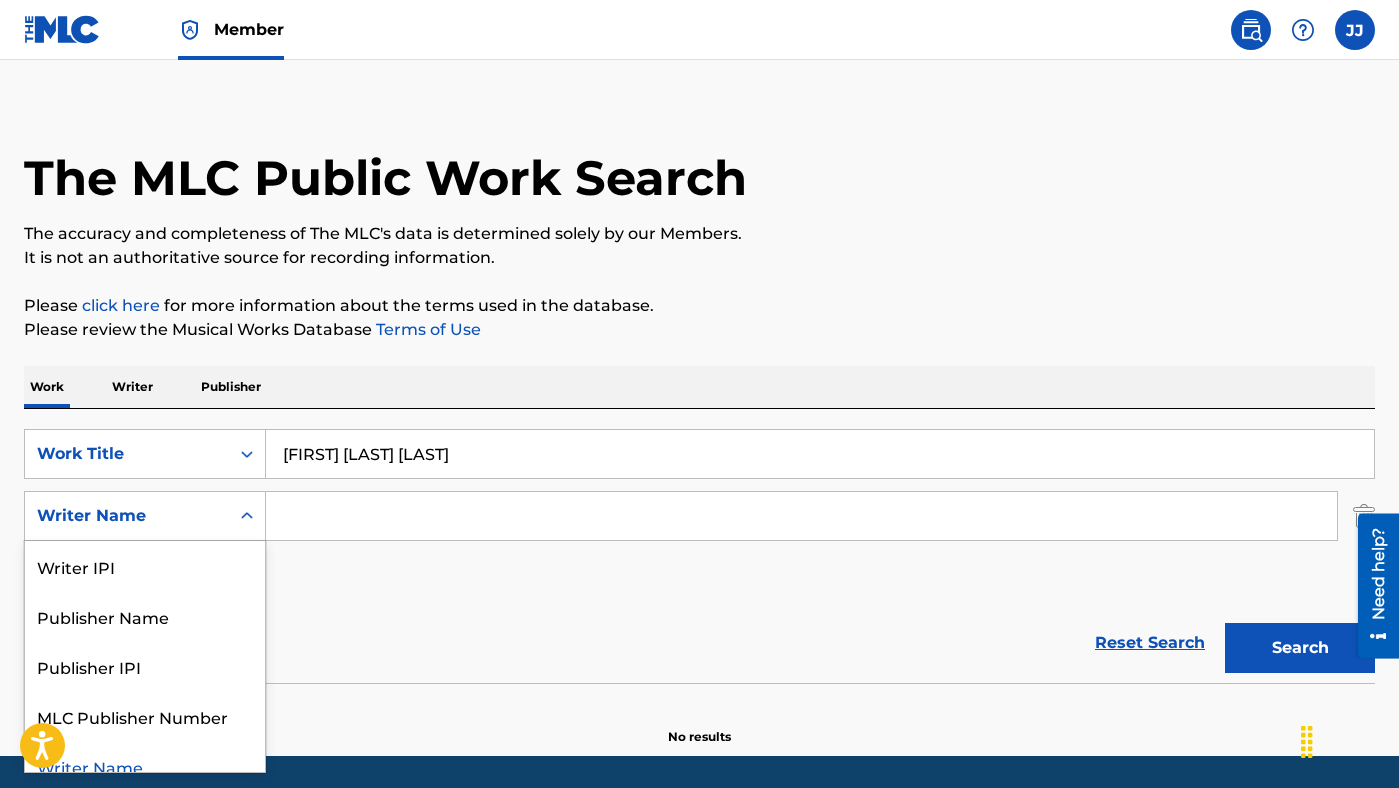 click on "Writer Name selected, 5 of 5. 5 results available. Use Up and Down to choose options, press Enter to select the currently focused option, press Escape to exit the menu, press Tab to select the option and exit the menu. Writer Name Writer IPI Publisher Name Publisher IPI MLC Publisher Number Writer Name" at bounding box center [145, 516] 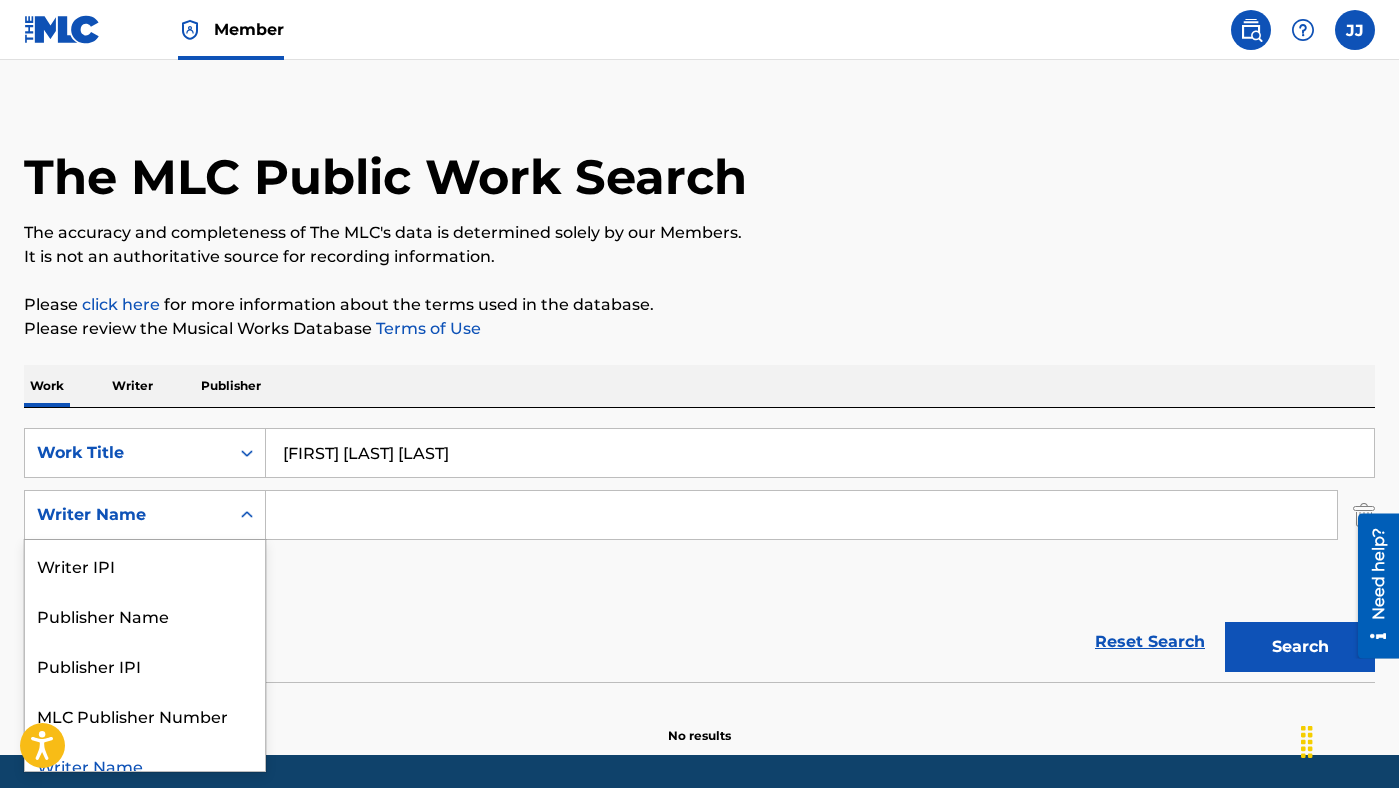 scroll, scrollTop: 20, scrollLeft: 0, axis: vertical 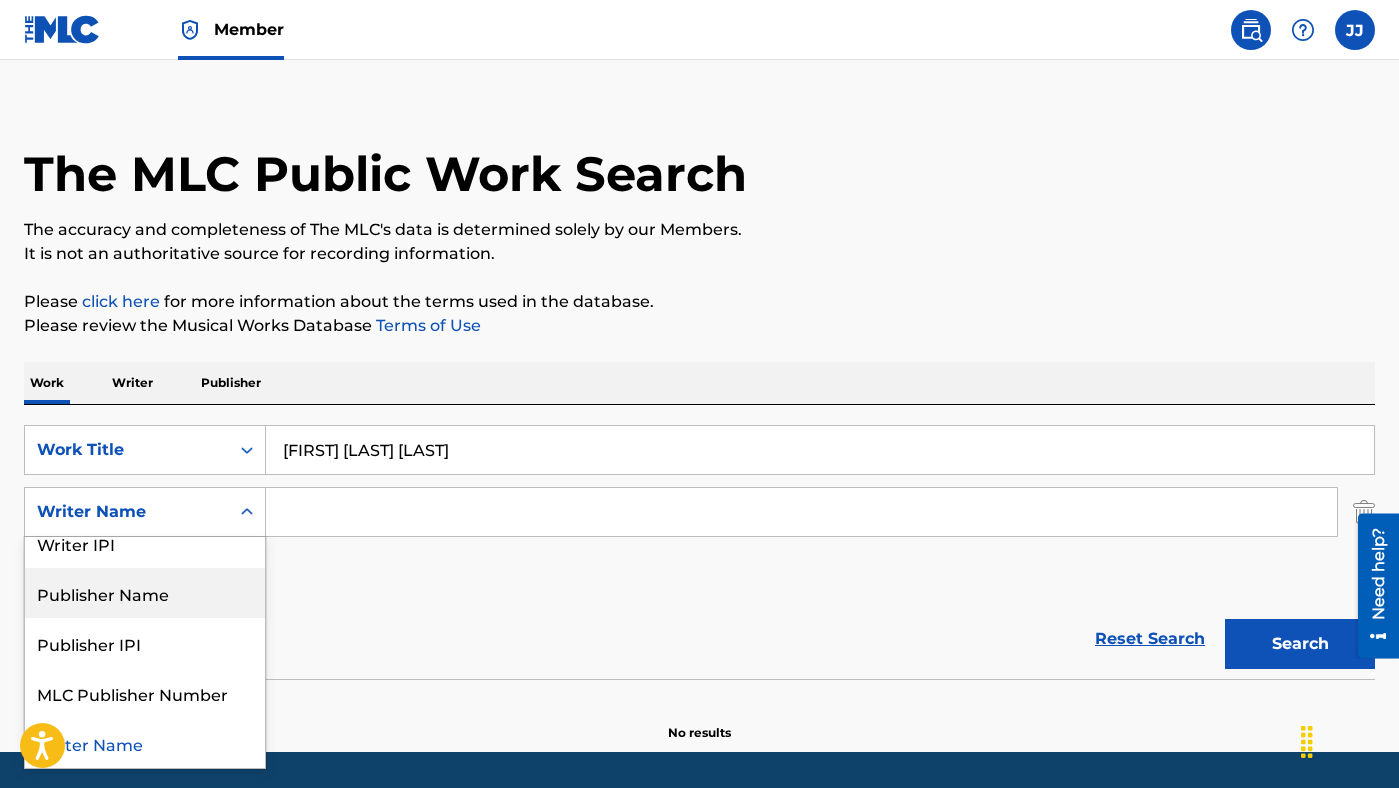 click on "SearchWithCriteria3c22a9a3-1c31-4695-8627-9891f9a6cab5 Work Title Woke up Vybin SearchWithCriteria3a32bd3c-d706-4313-ab75-0e7a043a0977 Publisher Name, 2 of 5. 5 results available. Use Up and Down to choose options, press Enter to select the currently focused option, press Escape to exit the menu, press Tab to select the option and exit the menu. Writer Name Writer IPI Publisher Name Publisher IPI MLC Publisher Number Writer Name Add Criteria" at bounding box center (699, 512) 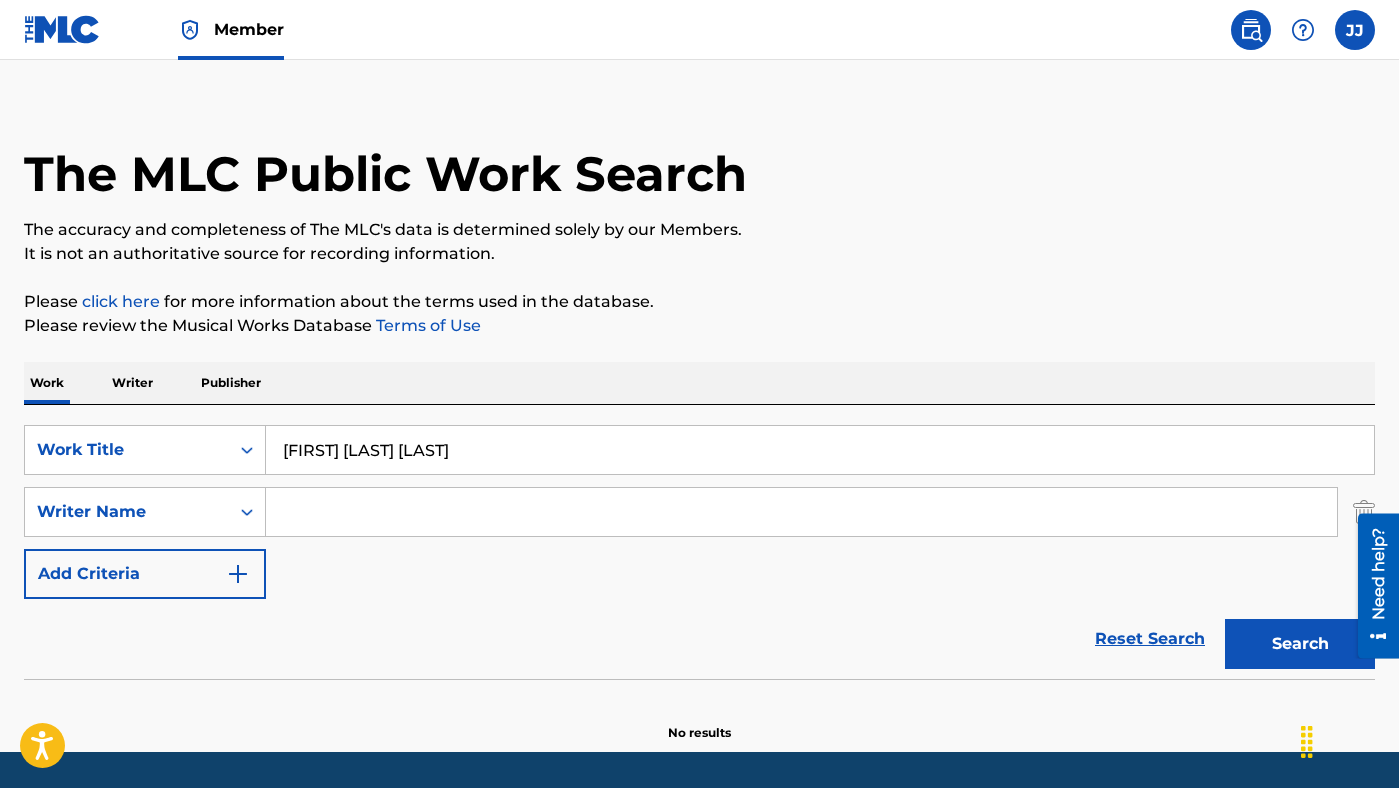 click on "Search" at bounding box center [1300, 644] 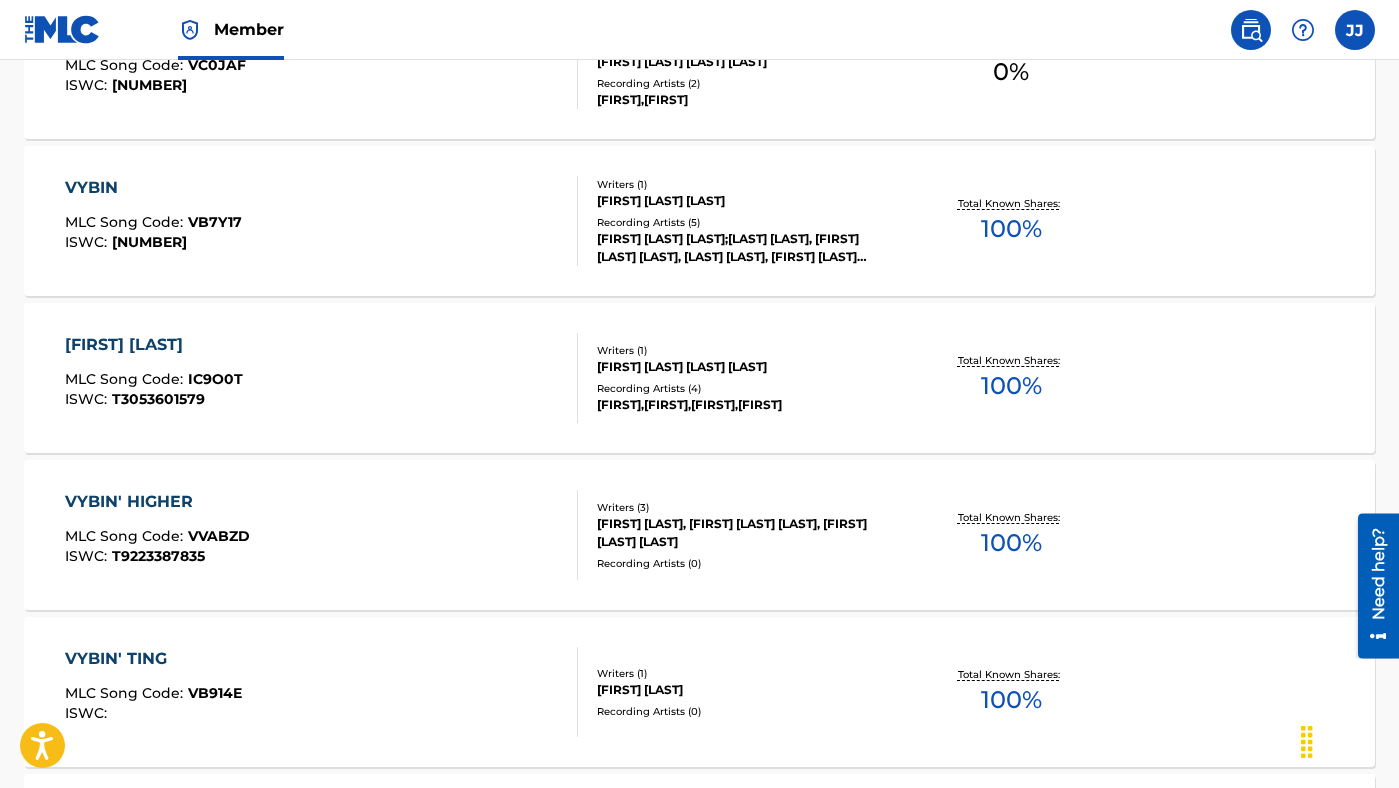 scroll, scrollTop: 0, scrollLeft: 0, axis: both 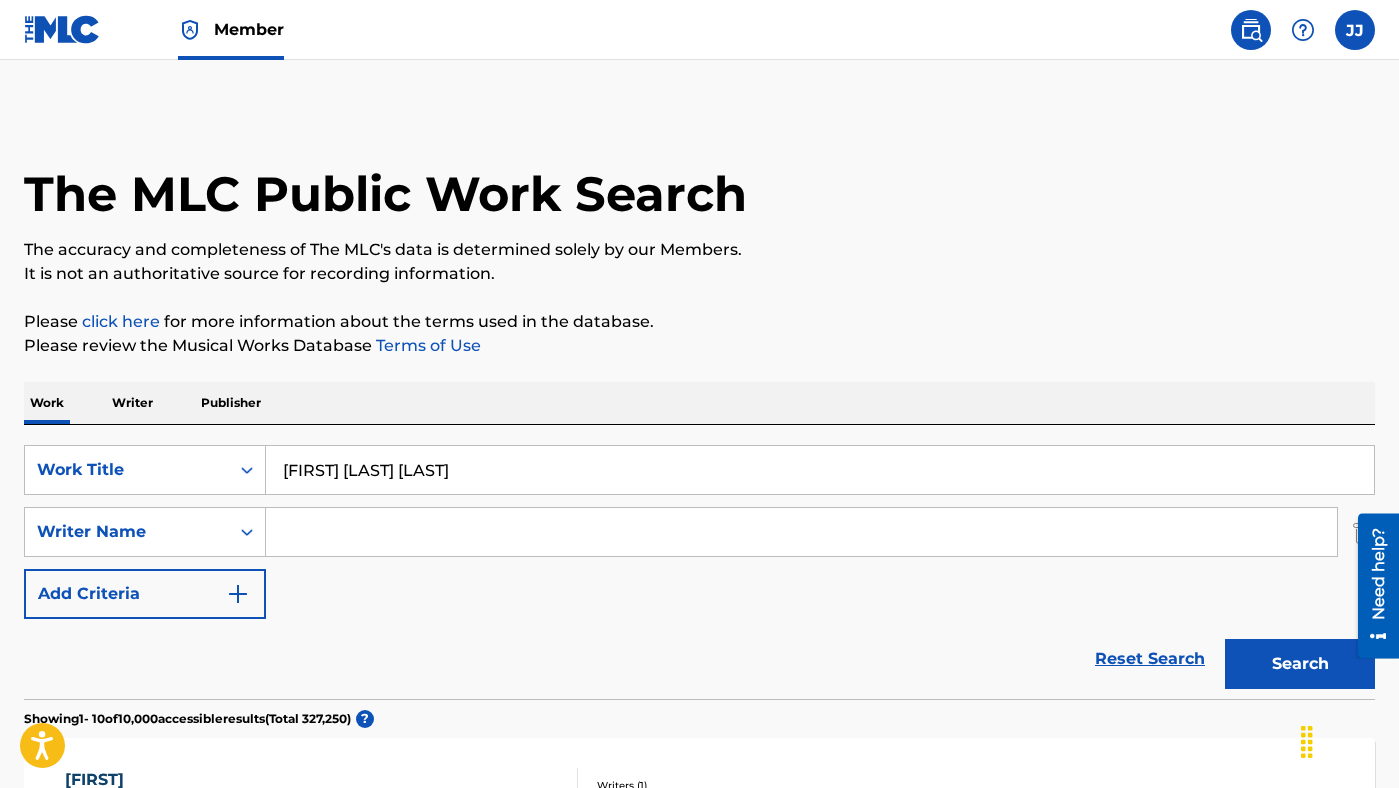 click on "[FIRST] [LAST] [LAST]" at bounding box center (820, 470) 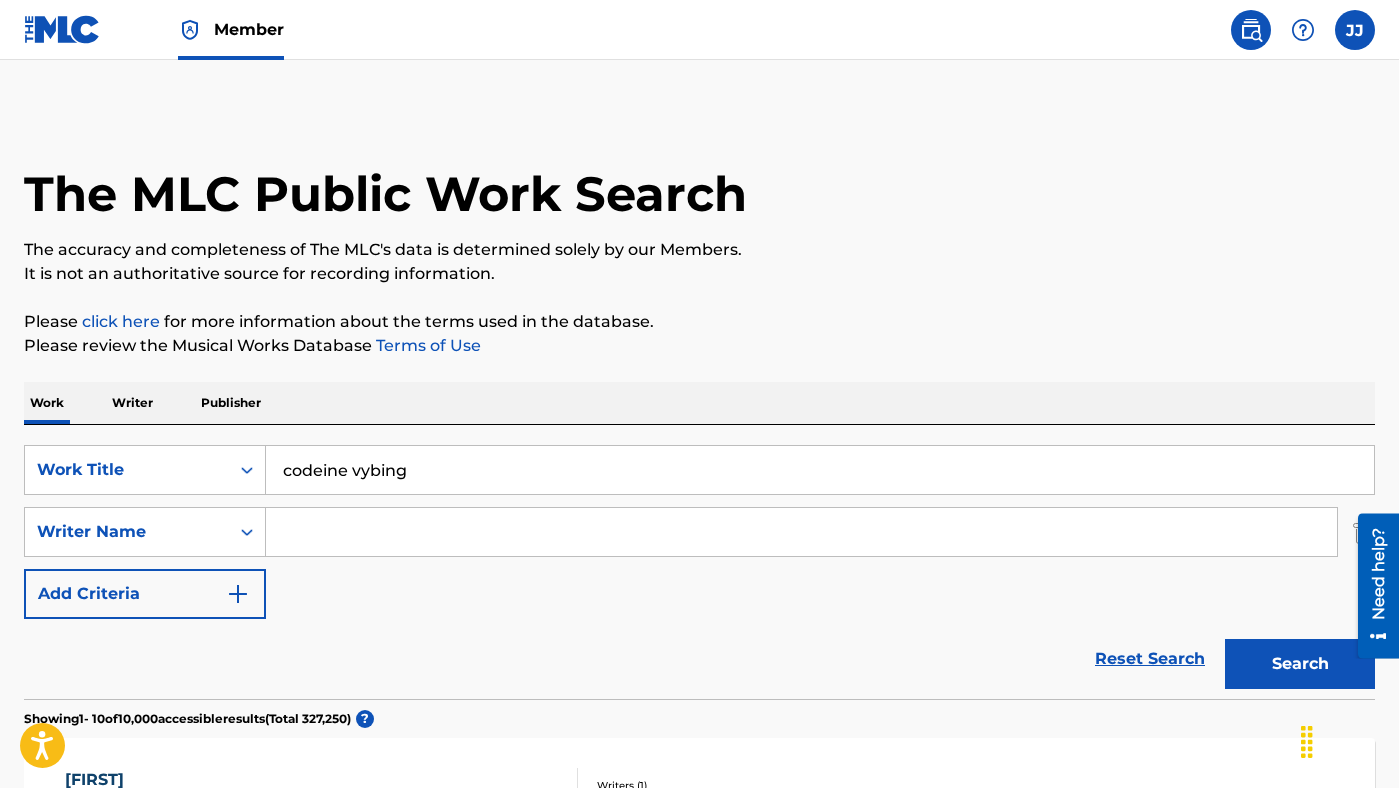 click on "Search" at bounding box center (1300, 664) 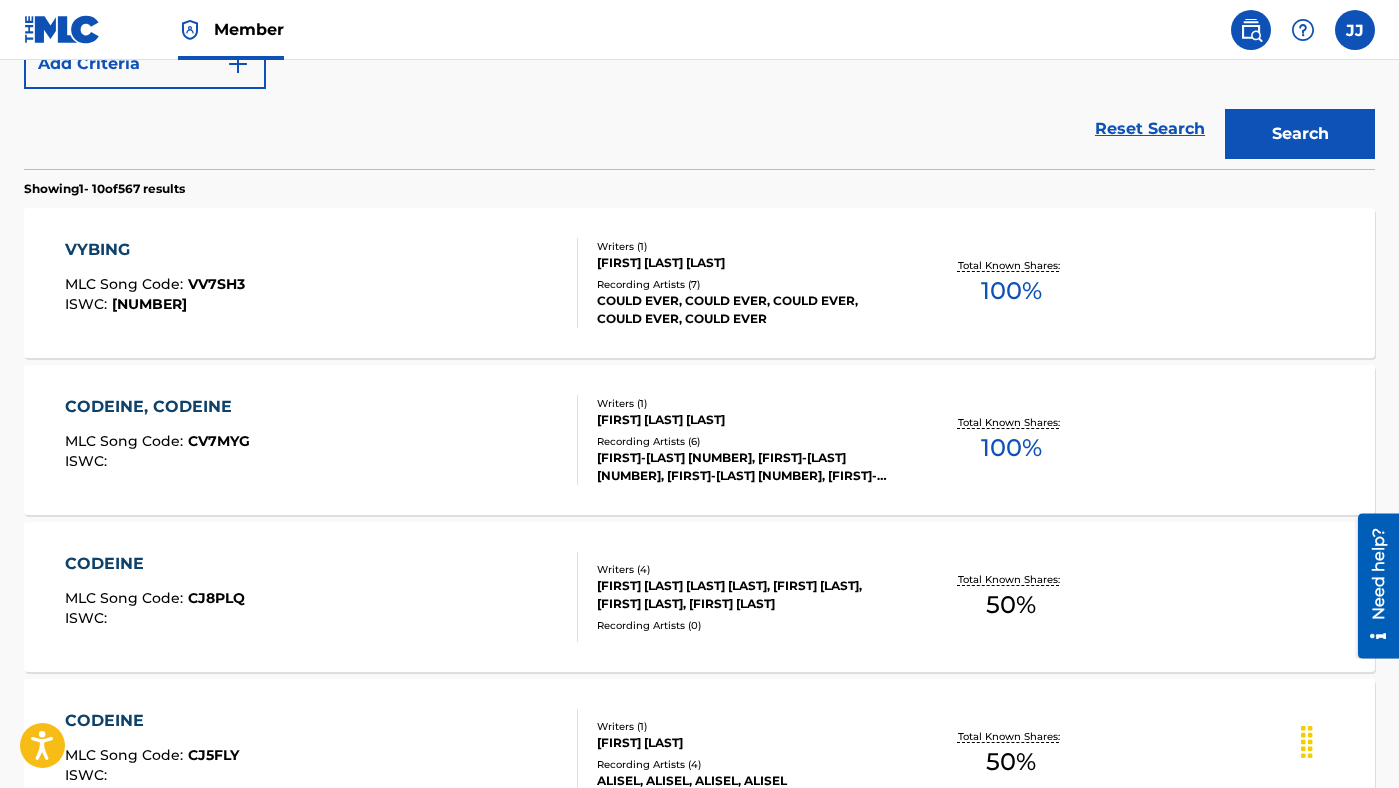 scroll, scrollTop: 0, scrollLeft: 0, axis: both 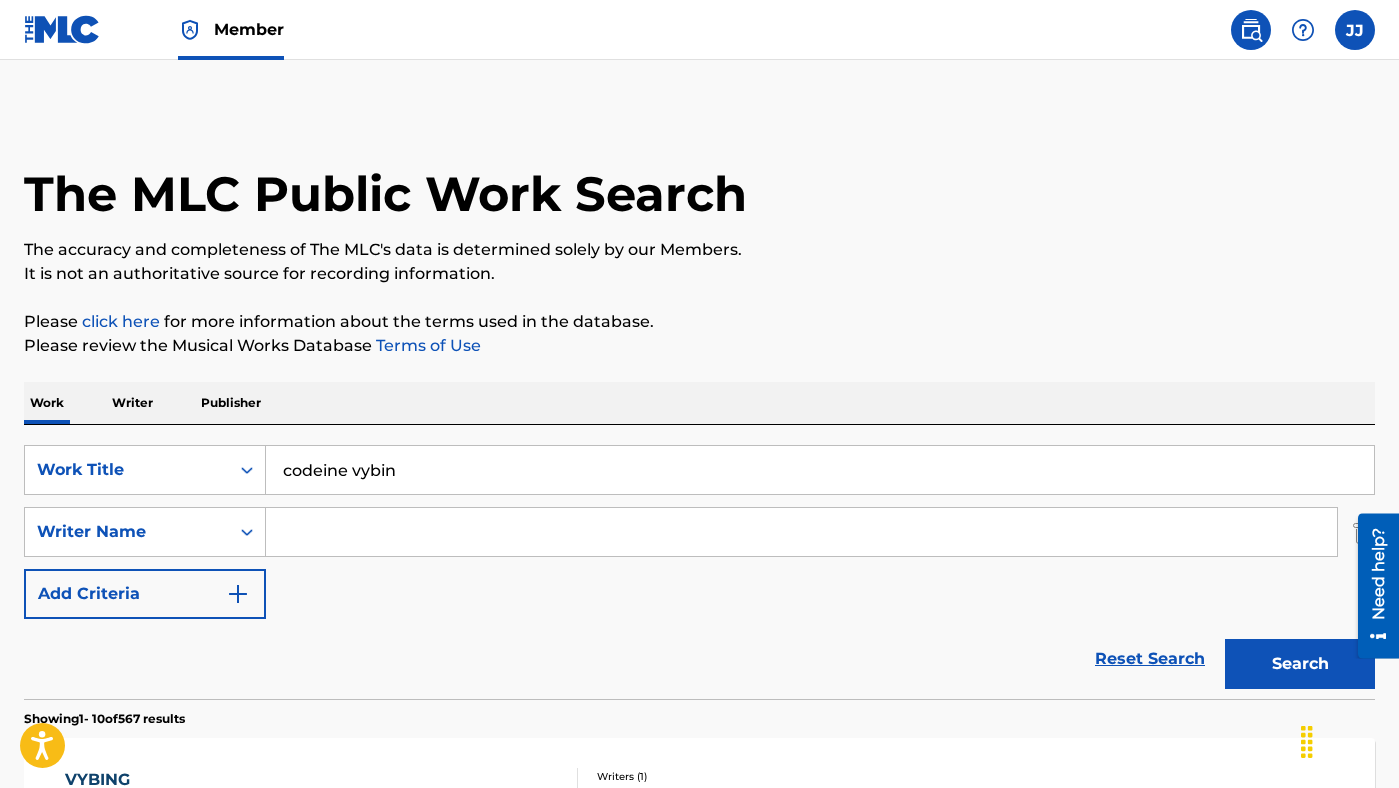 type on "codeine vybin" 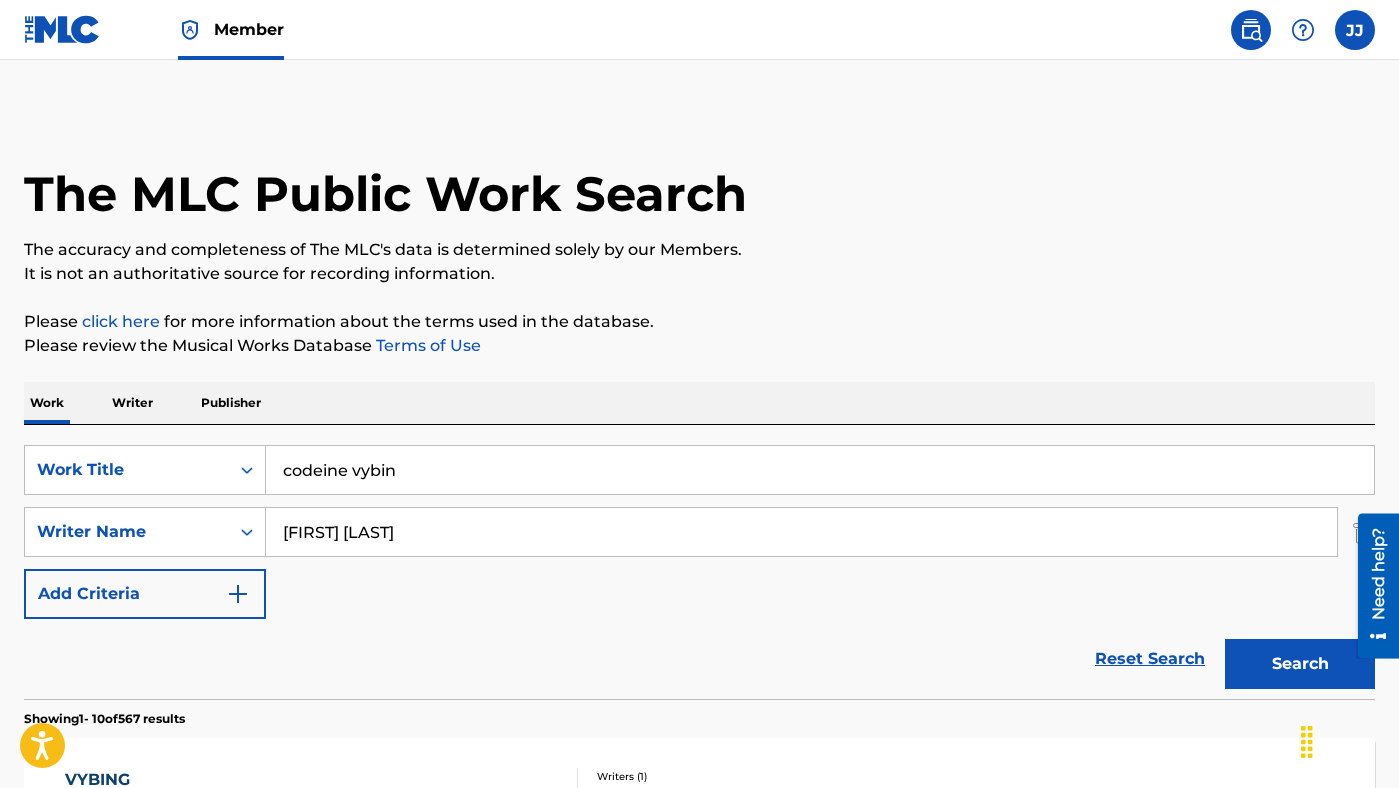 type on "[FIRST] [LAST]" 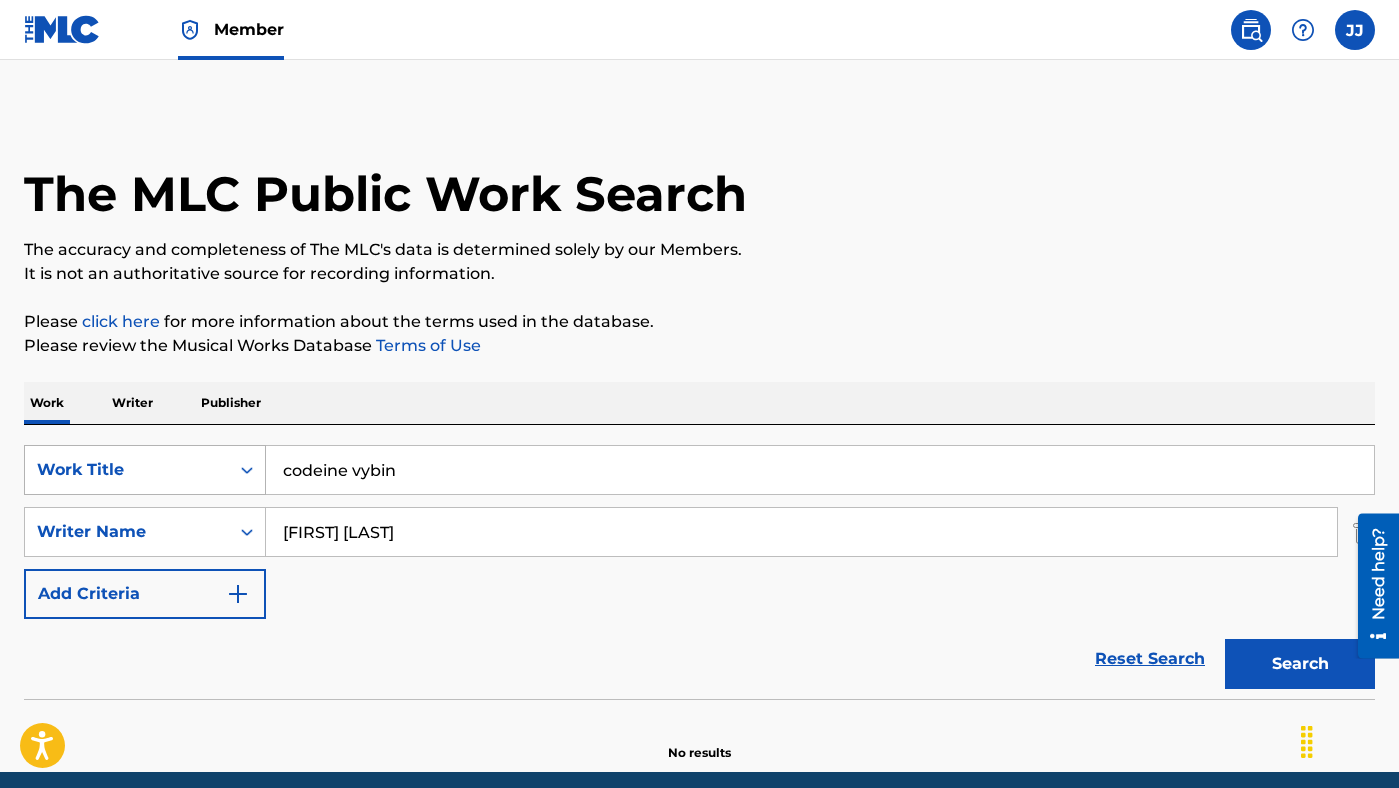 drag, startPoint x: 349, startPoint y: 467, endPoint x: 98, endPoint y: 446, distance: 251.87695 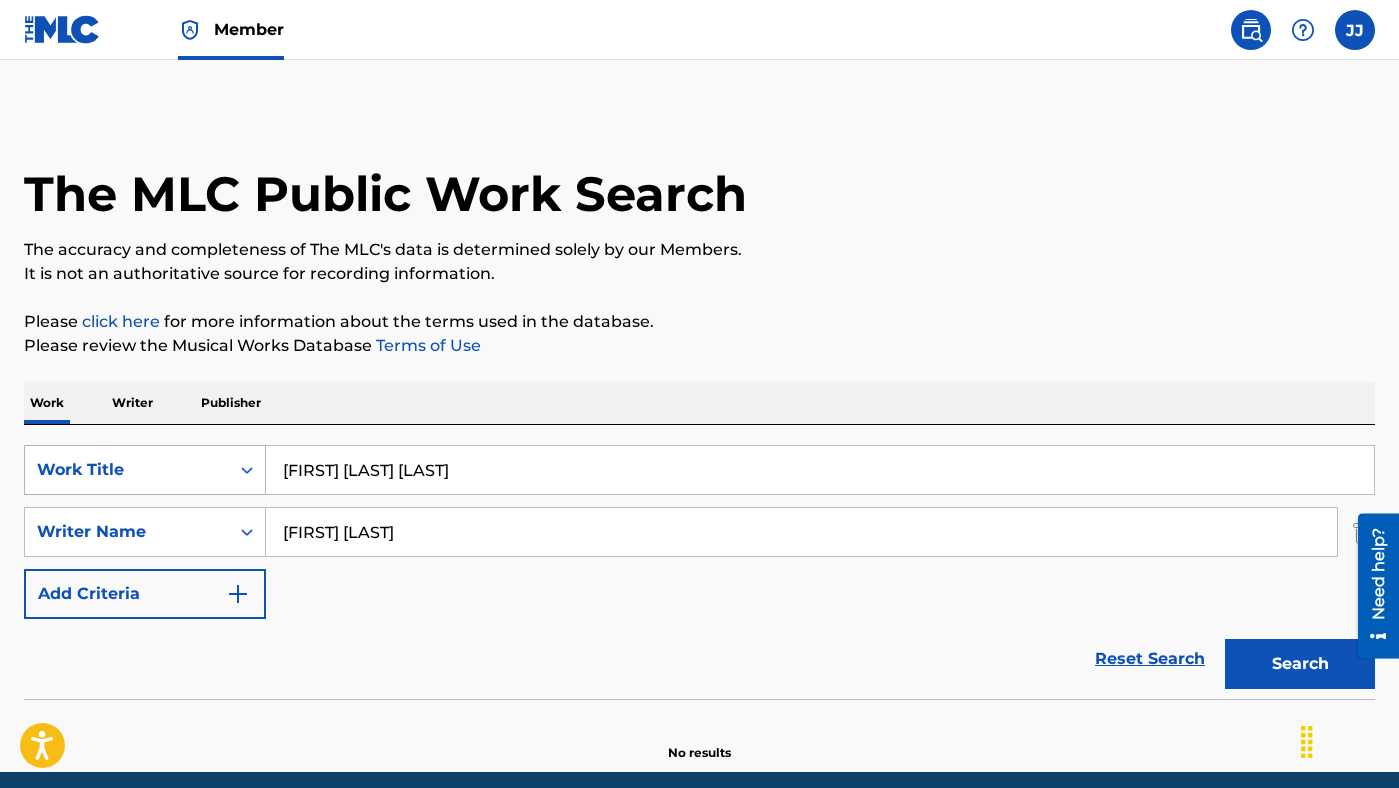 type on "[FIRST] [LAST] [LAST]" 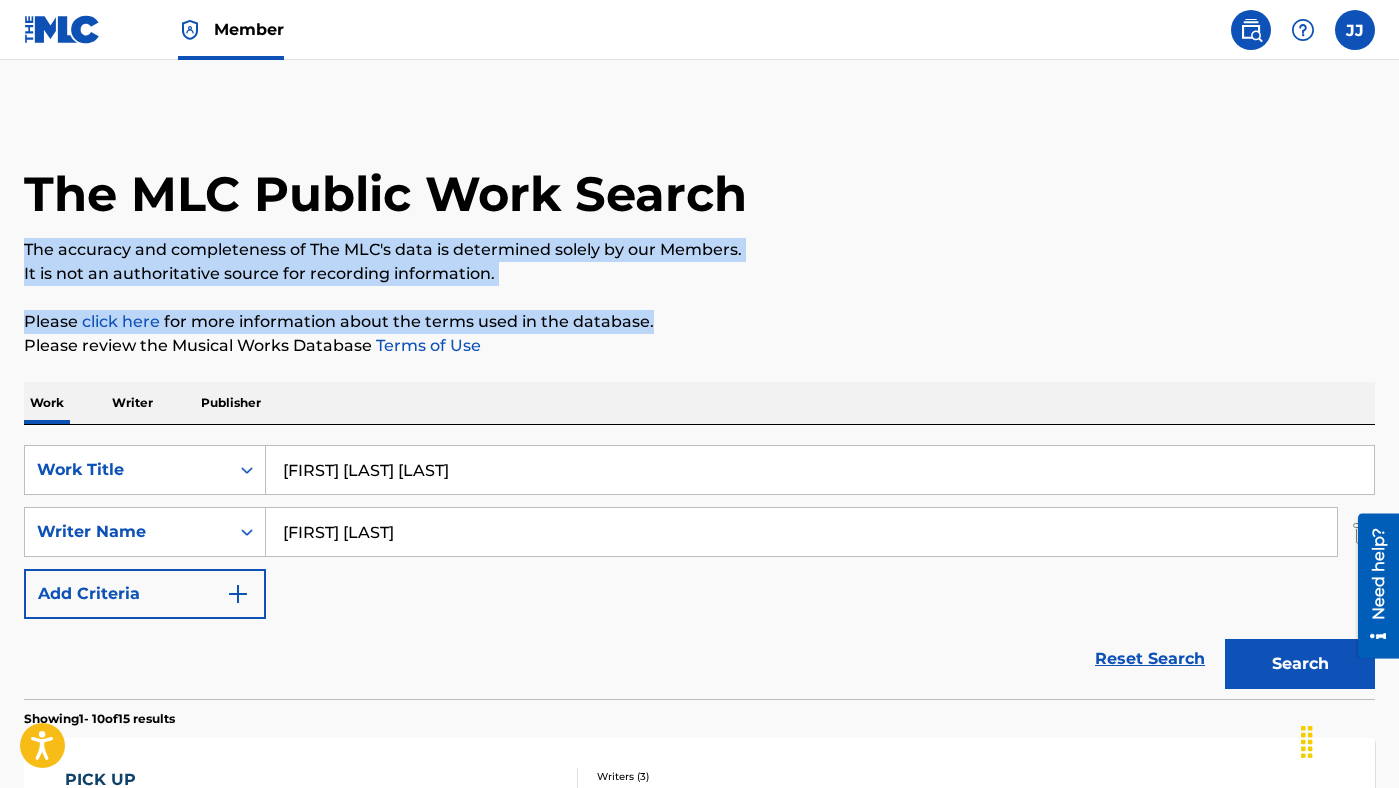 drag, startPoint x: 1397, startPoint y: 181, endPoint x: 1397, endPoint y: 319, distance: 138 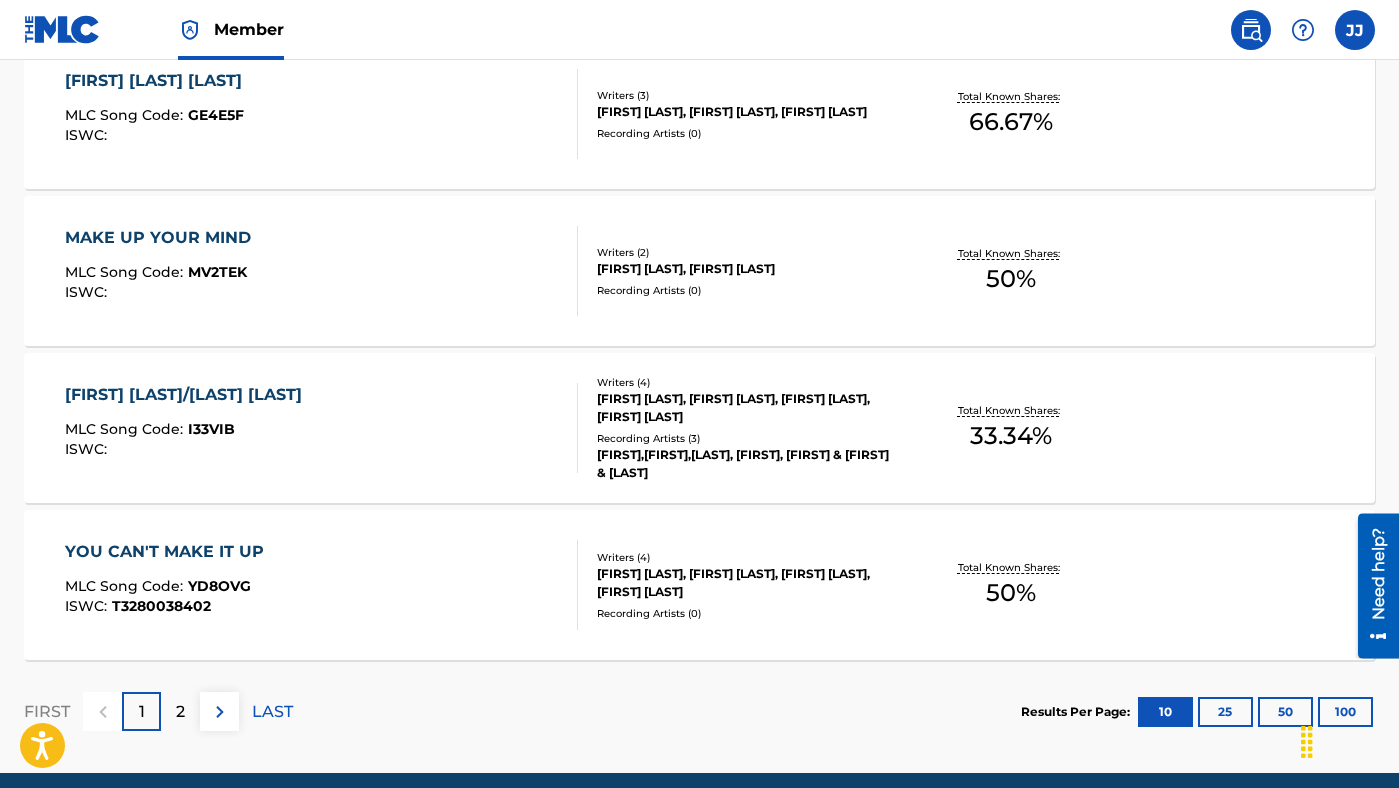 scroll, scrollTop: 1722, scrollLeft: 0, axis: vertical 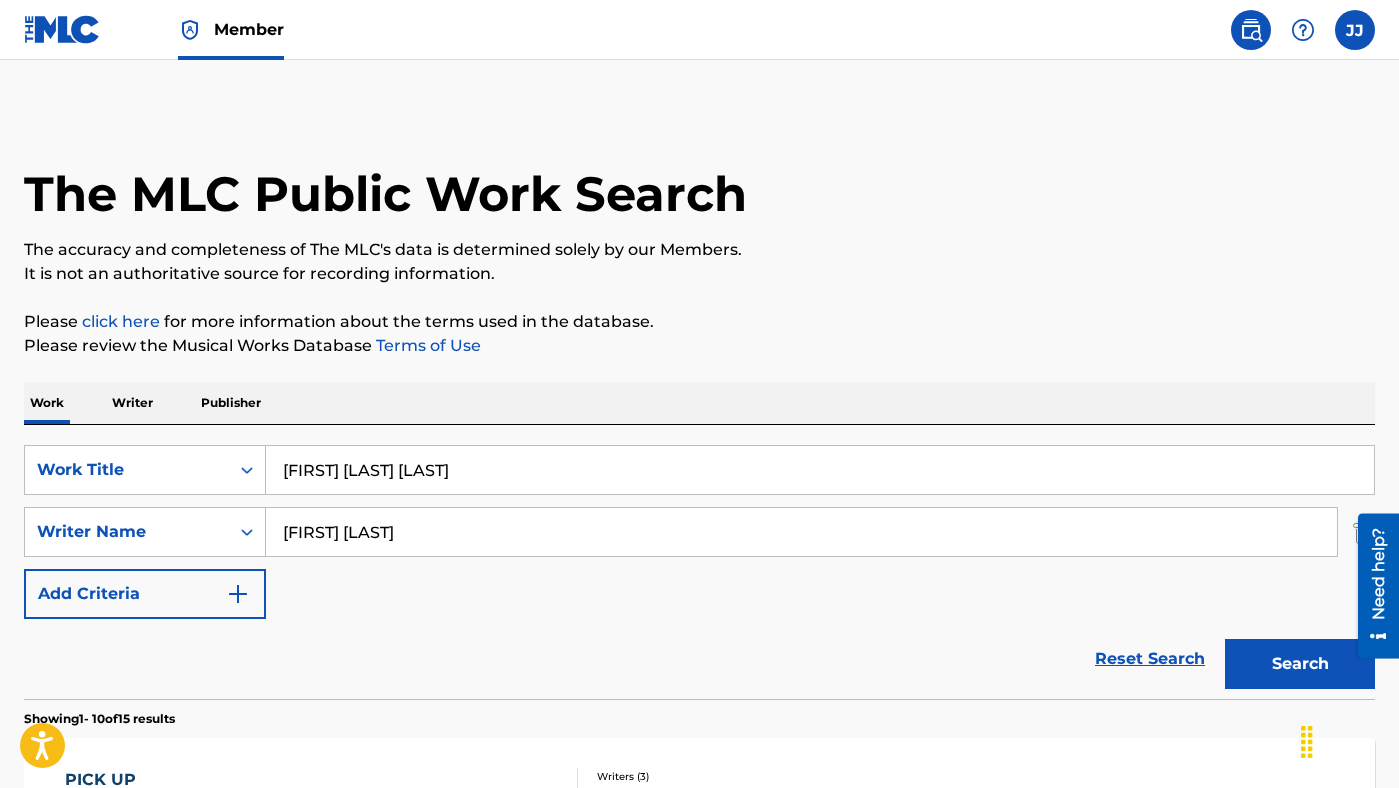 click on "[FIRST] [LAST]" at bounding box center [801, 532] 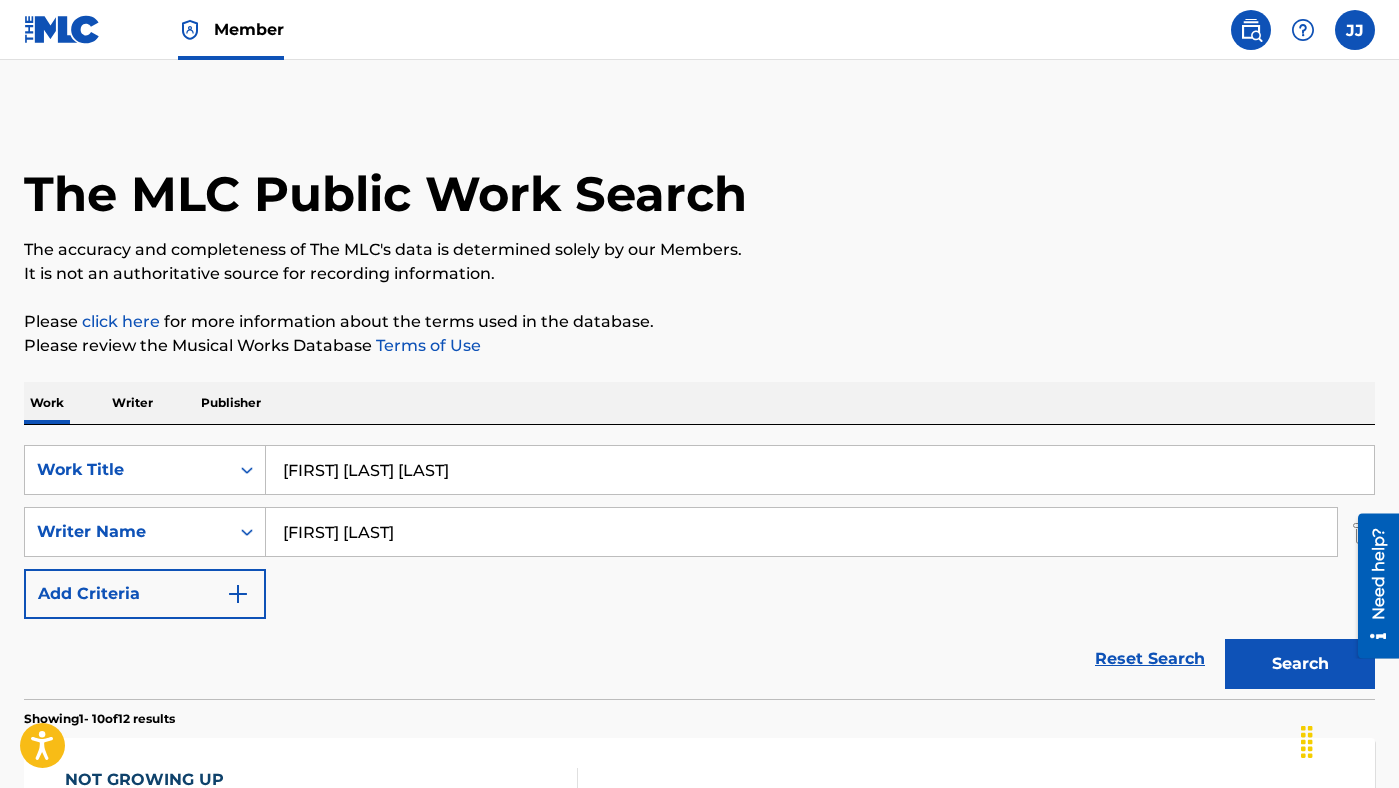 click on "[FIRST] [LAST] [LAST]" at bounding box center [820, 470] 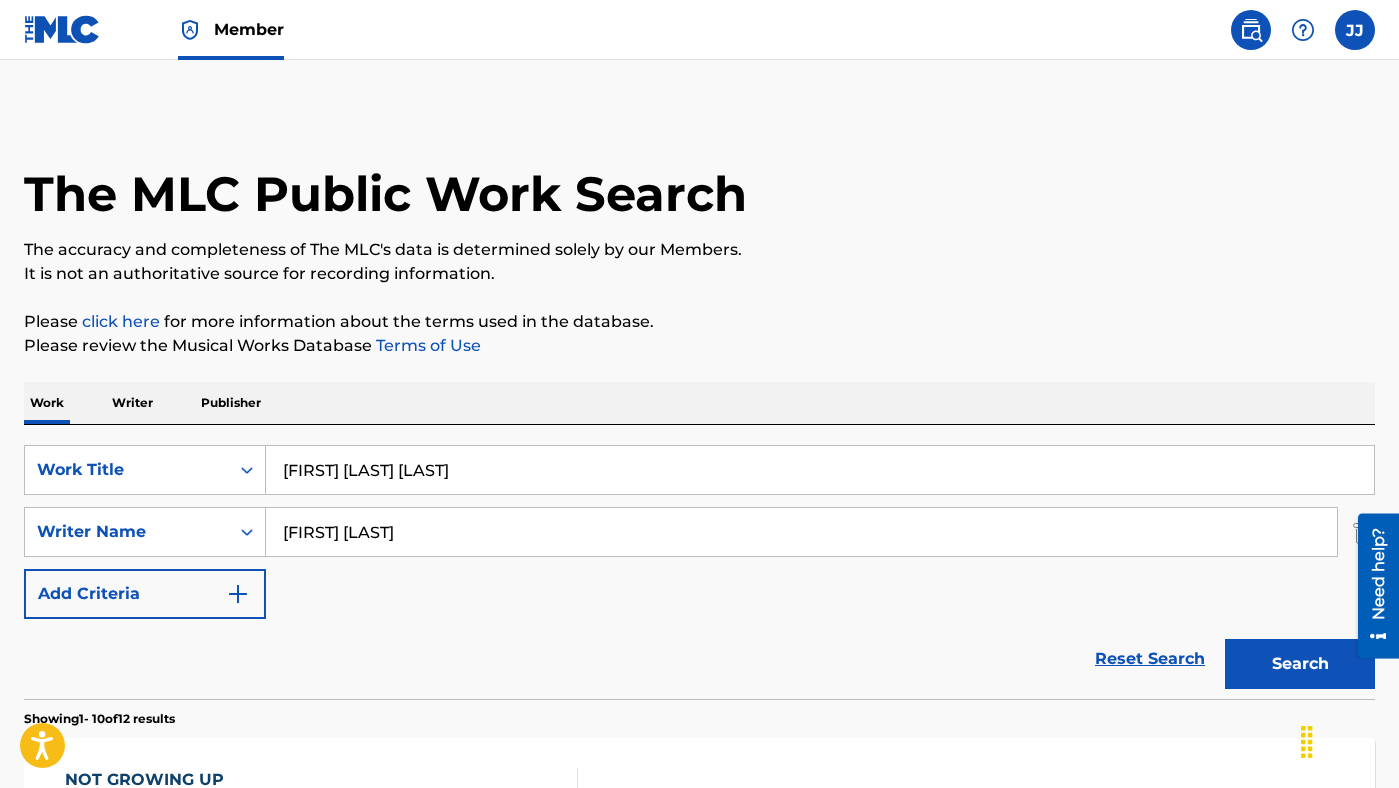click on "Search" at bounding box center (1300, 664) 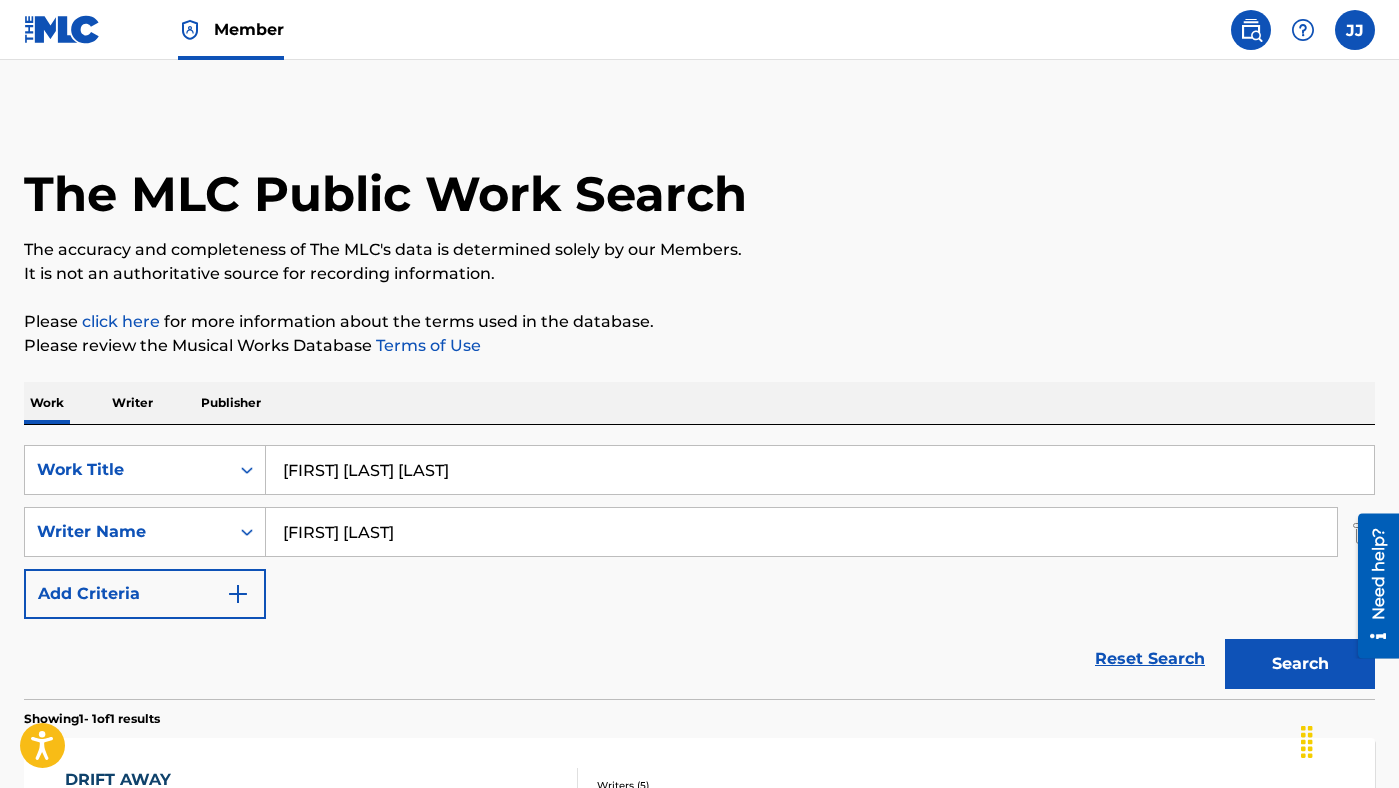 type on "[FIRST] [LAST] [LAST]" 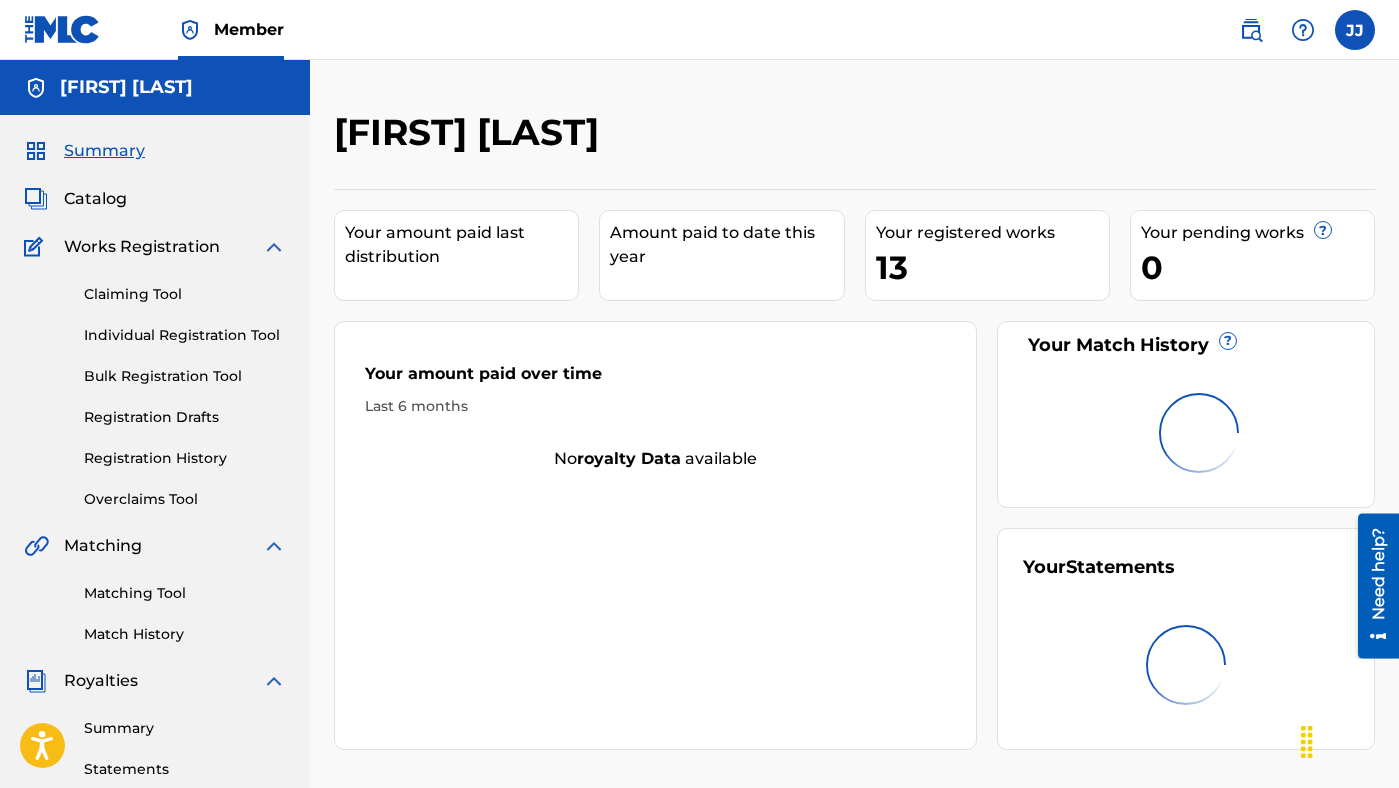 scroll, scrollTop: 120, scrollLeft: 0, axis: vertical 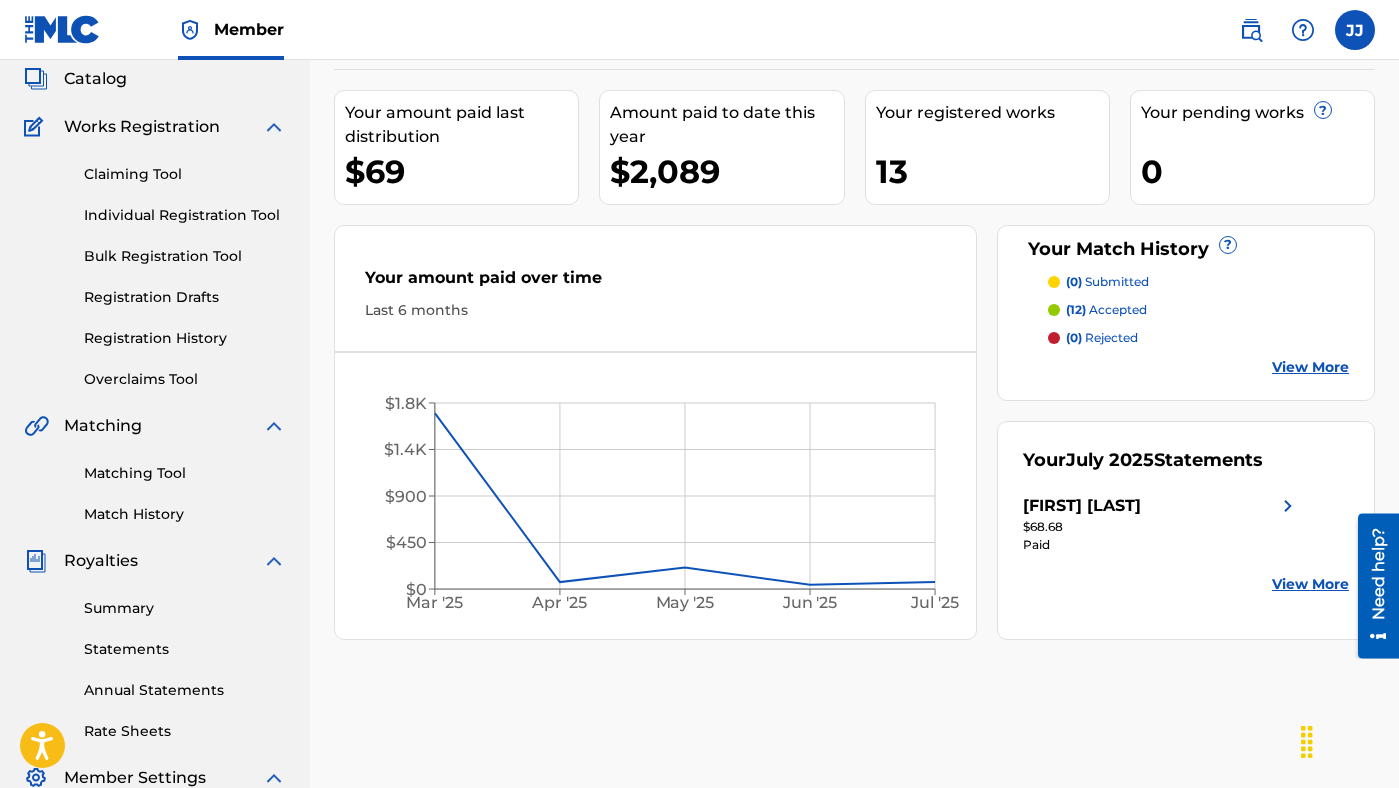click on "$2,089" at bounding box center [726, 171] 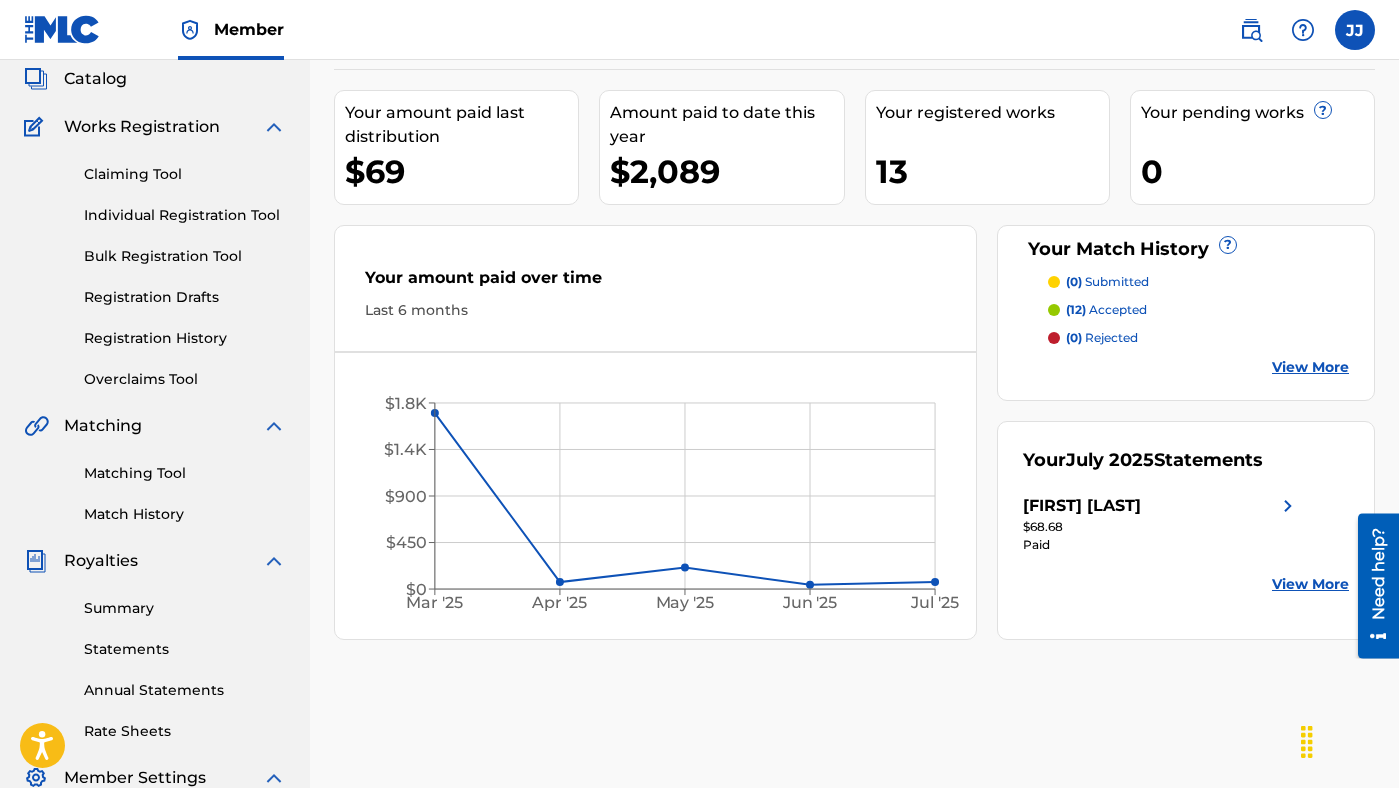click on "Match History" at bounding box center [185, 514] 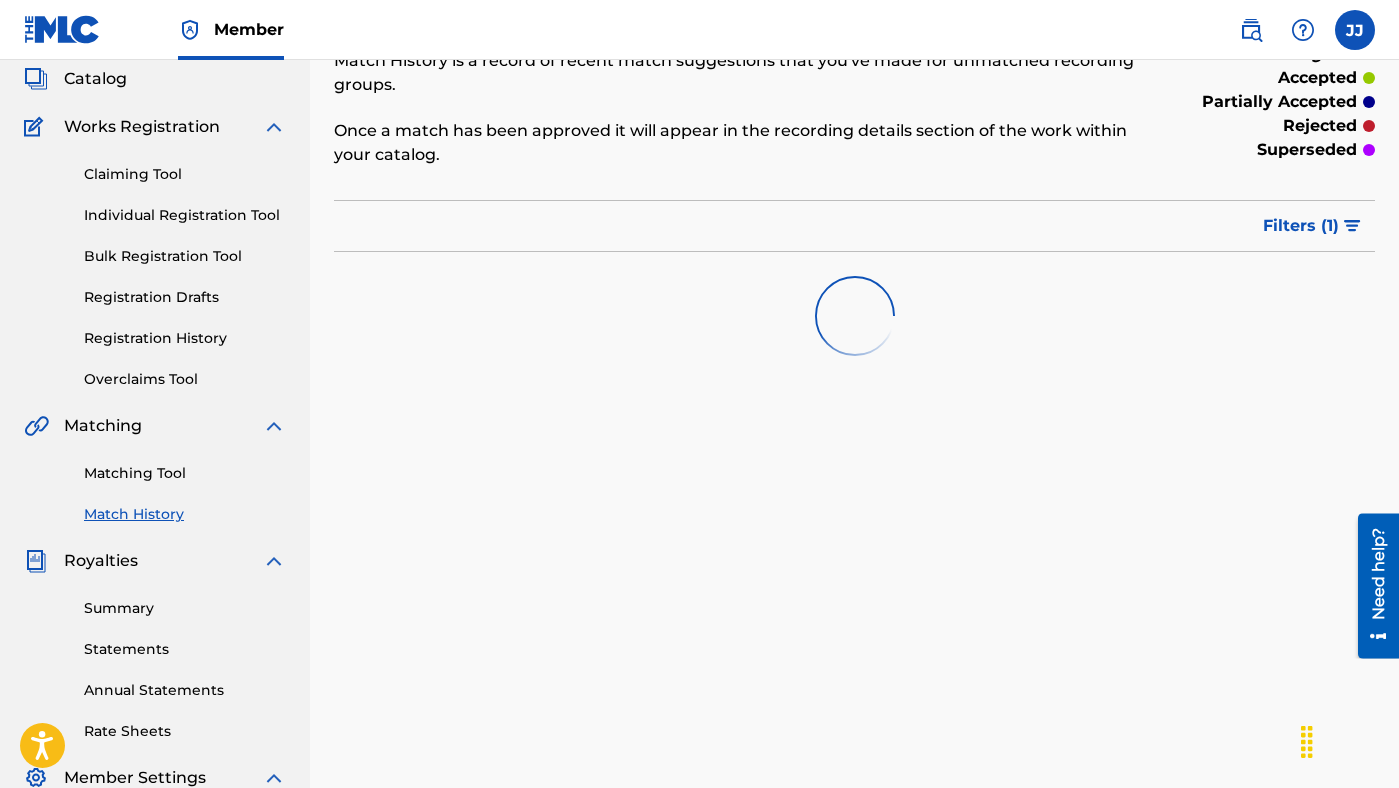 scroll, scrollTop: 0, scrollLeft: 0, axis: both 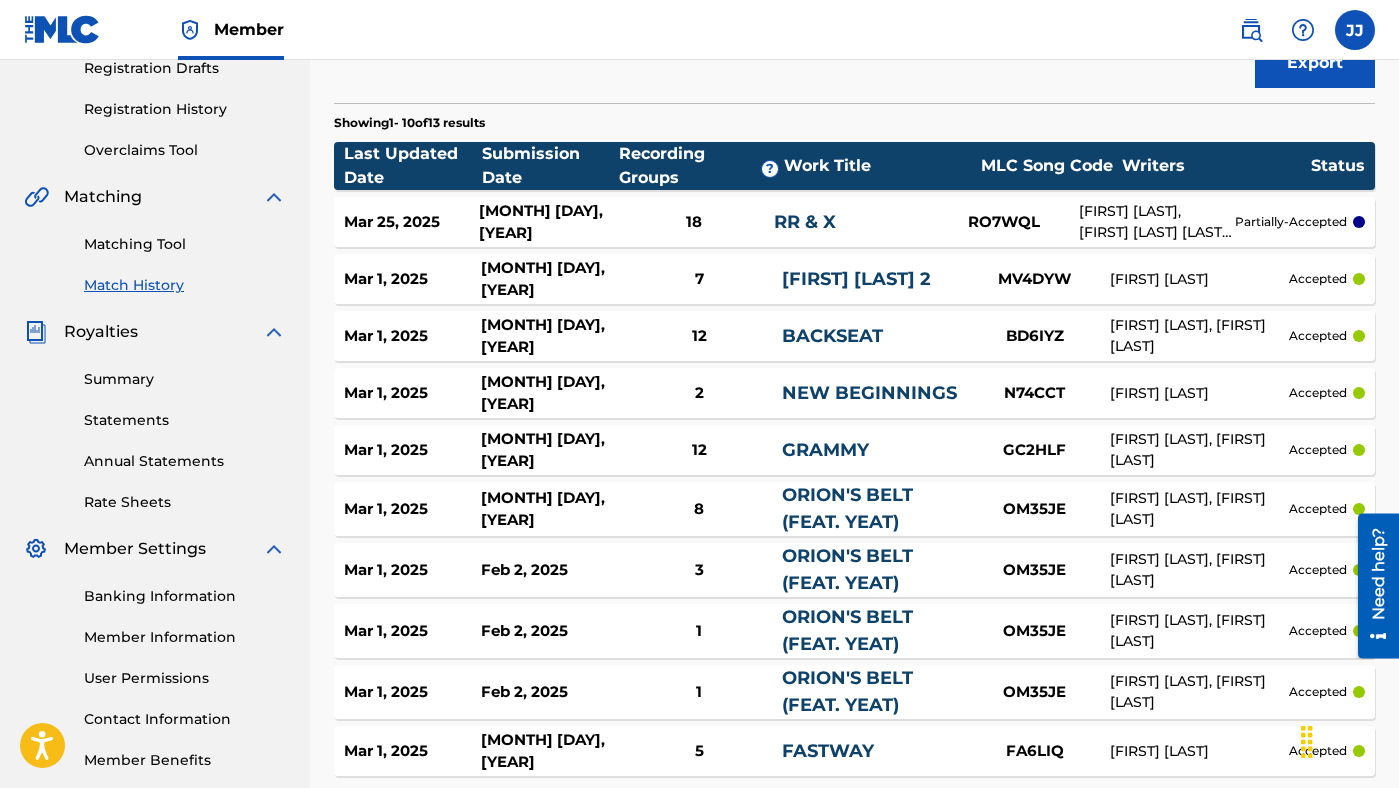 click on "ORION'S BELT (FEAT. YEAT)" at bounding box center [847, 691] 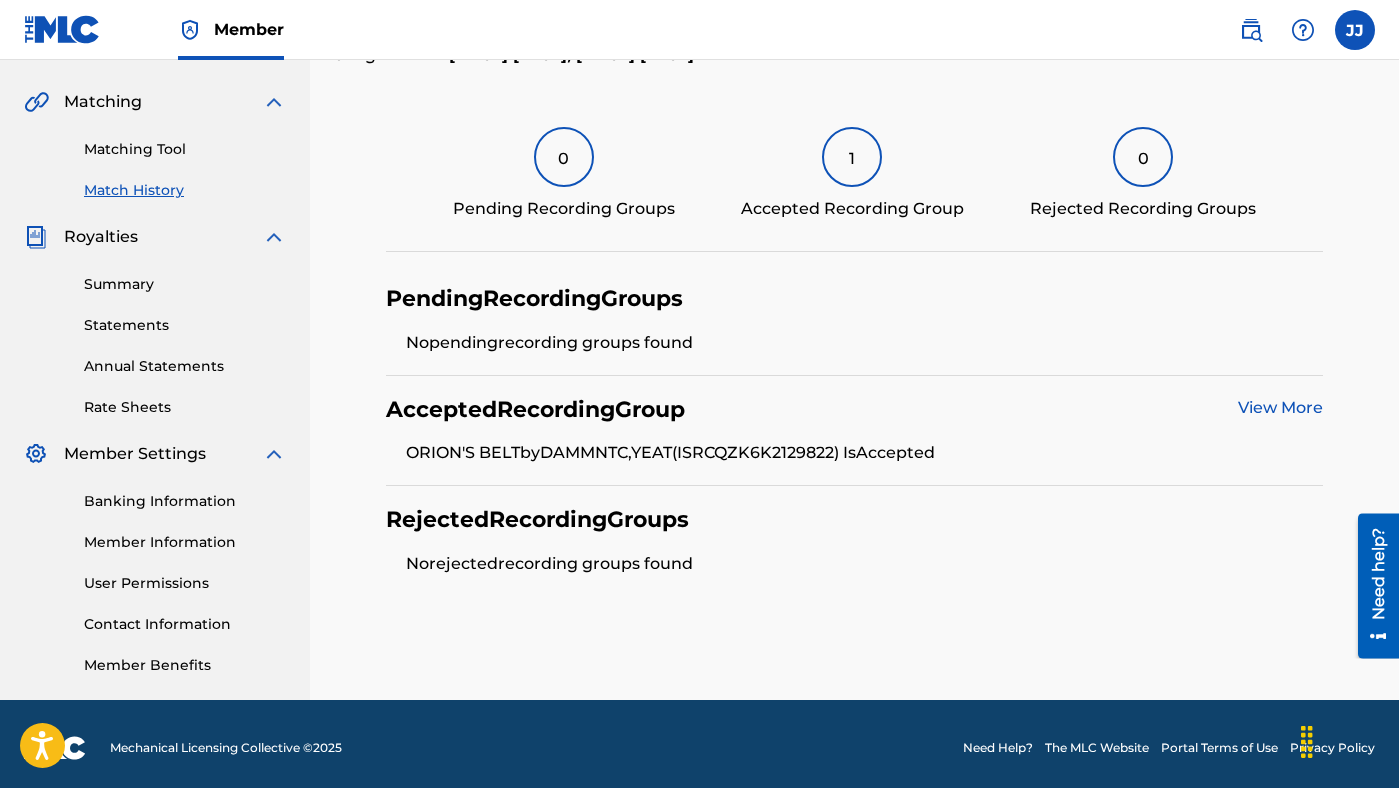 scroll, scrollTop: 452, scrollLeft: 0, axis: vertical 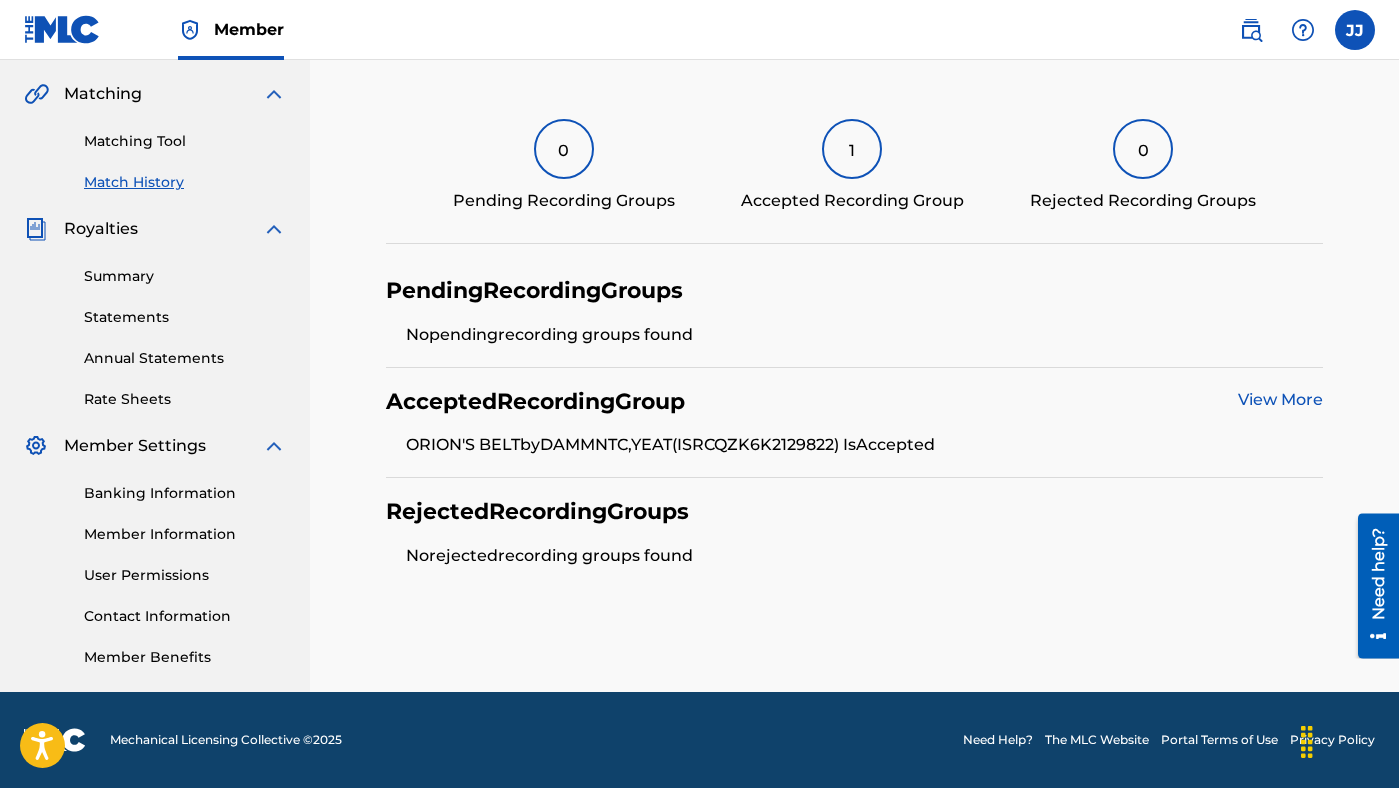 click on "Accepted  Recording  Group View More ORION'S BELT  by  [FIRST],[LAST]  (ISRC  [NUMBER] ) Is  Accepted" at bounding box center (854, 423) 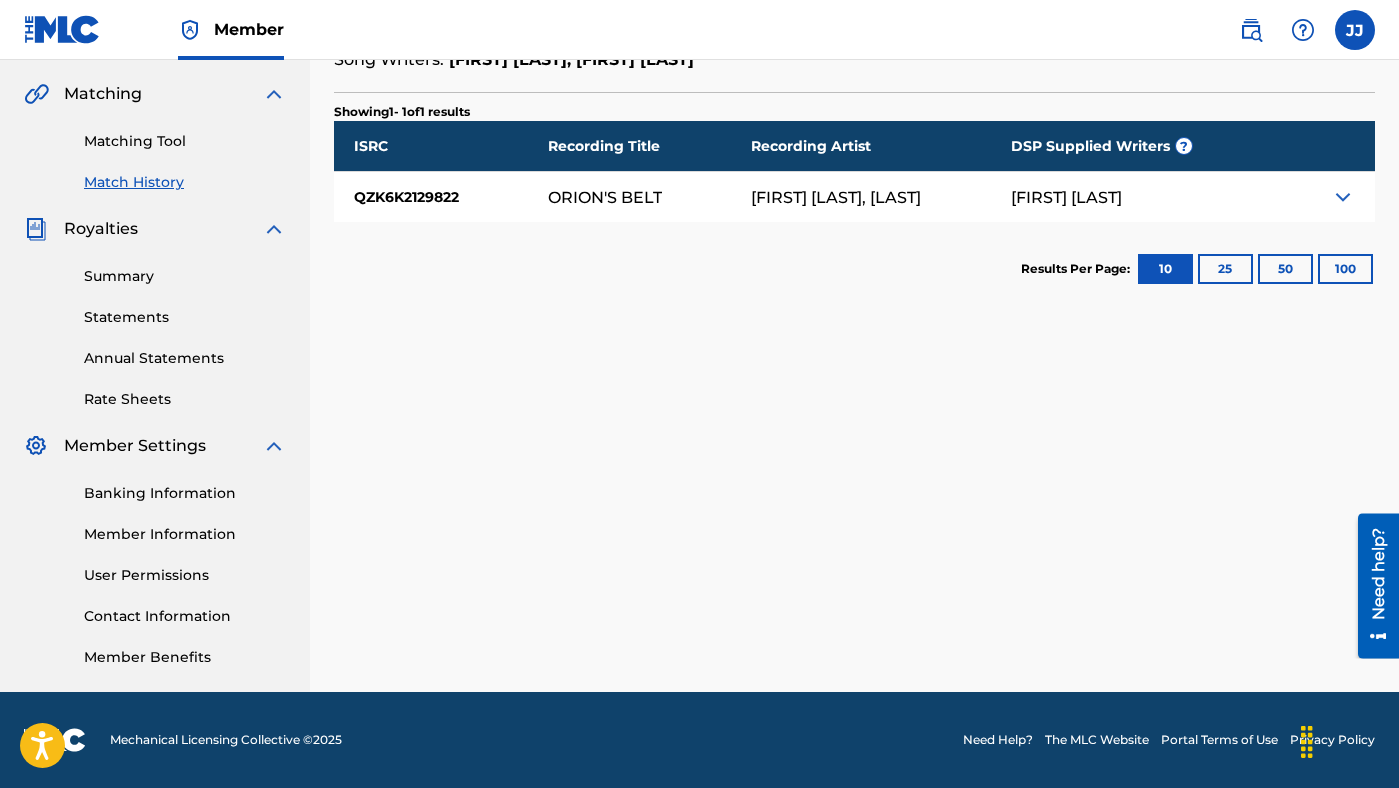scroll, scrollTop: 0, scrollLeft: 0, axis: both 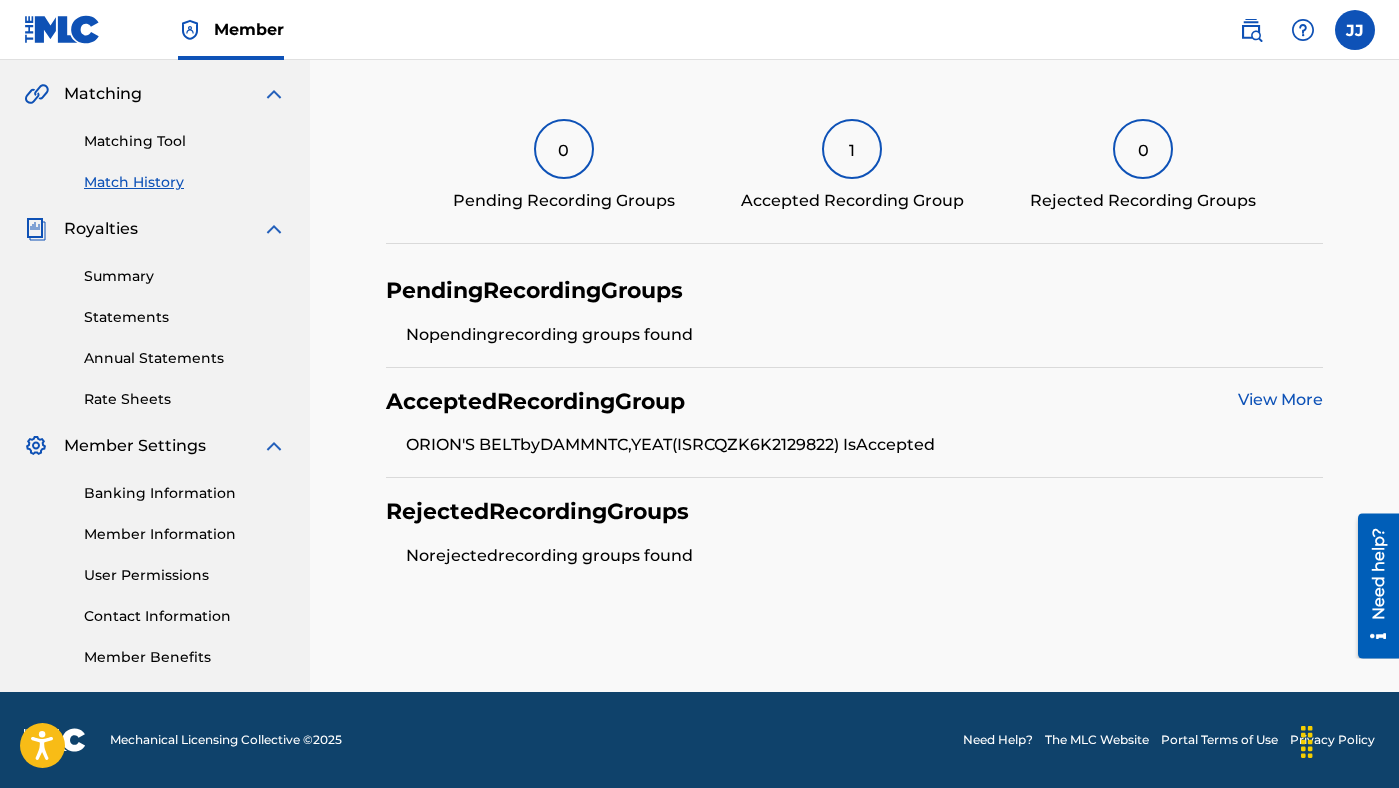 click on "Rejected  Recording  Groups" at bounding box center [854, 512] 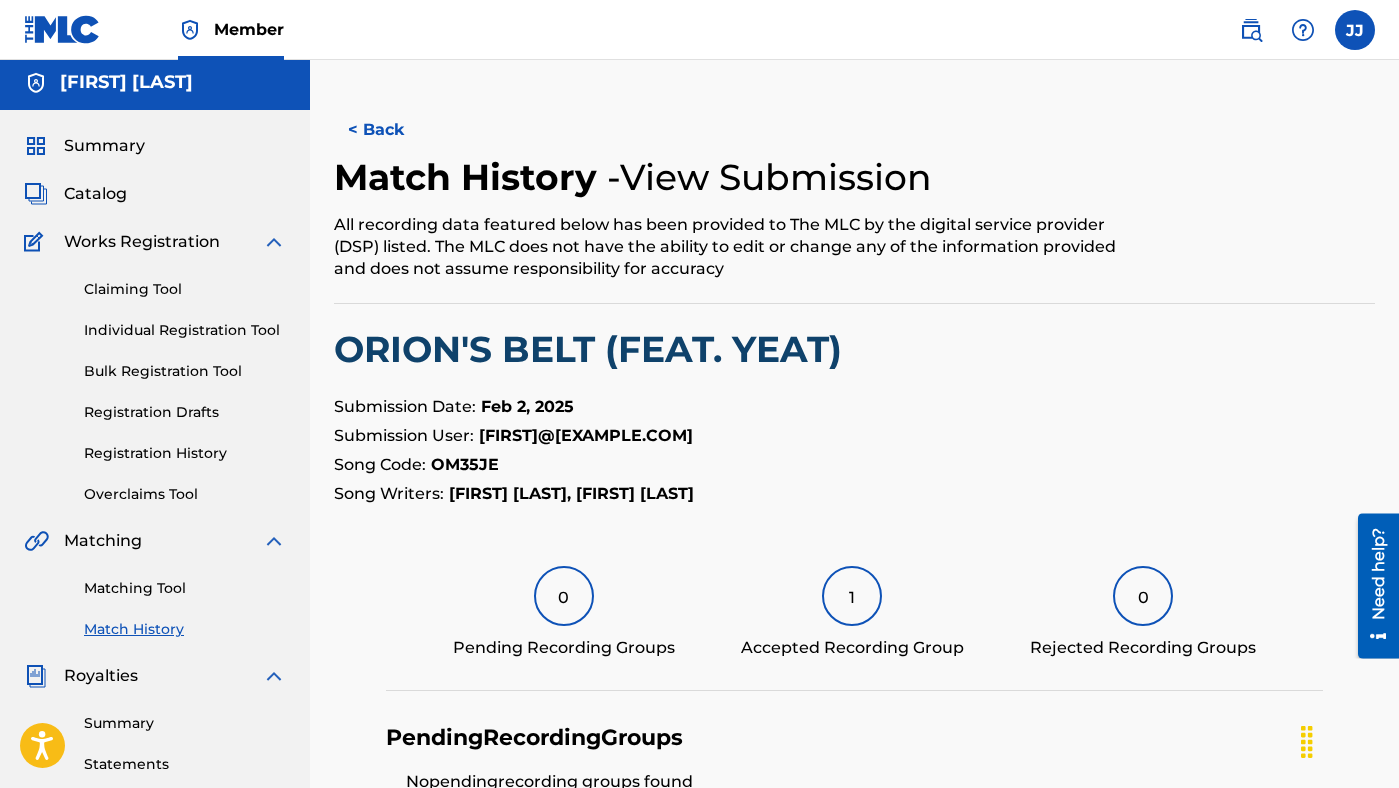 scroll, scrollTop: 0, scrollLeft: 0, axis: both 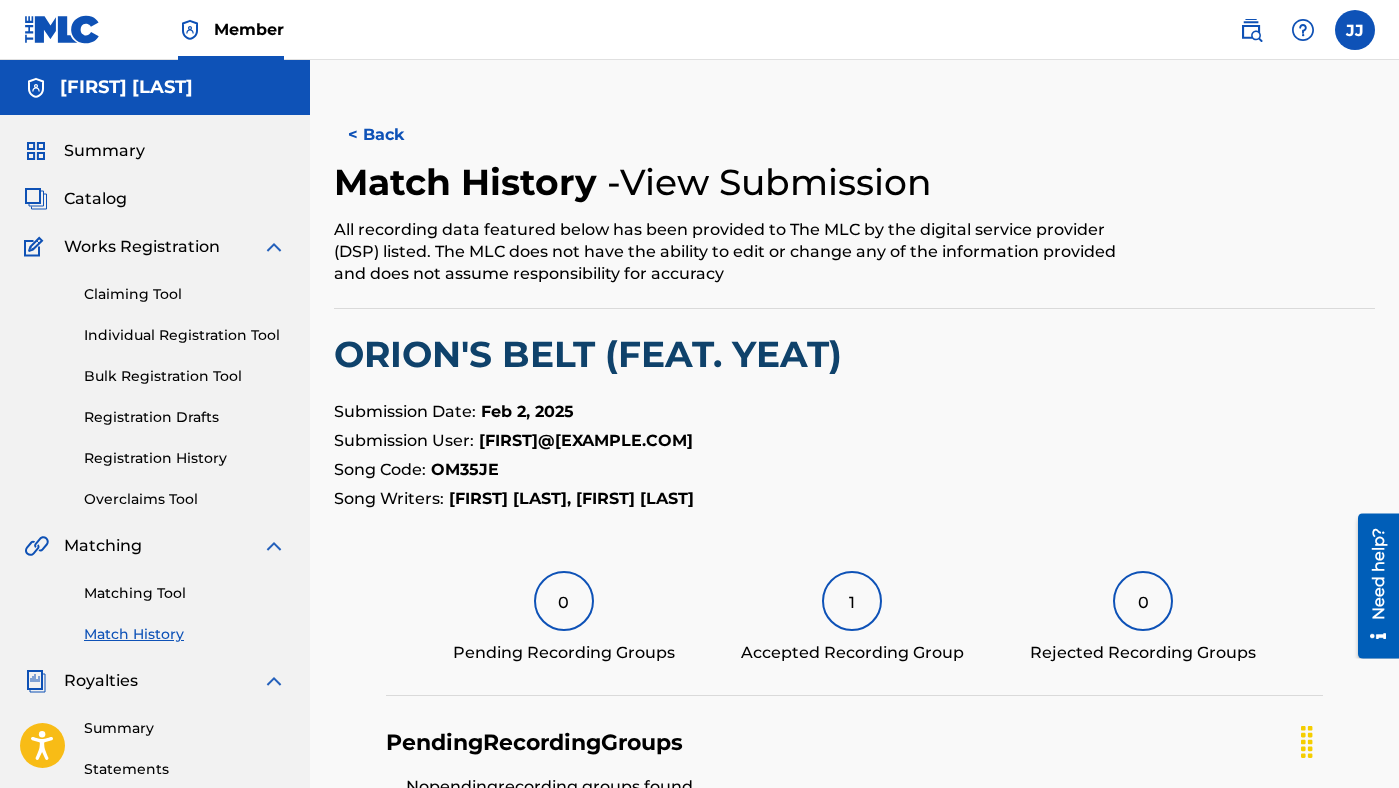 click on "Individual Registration Tool" at bounding box center (185, 335) 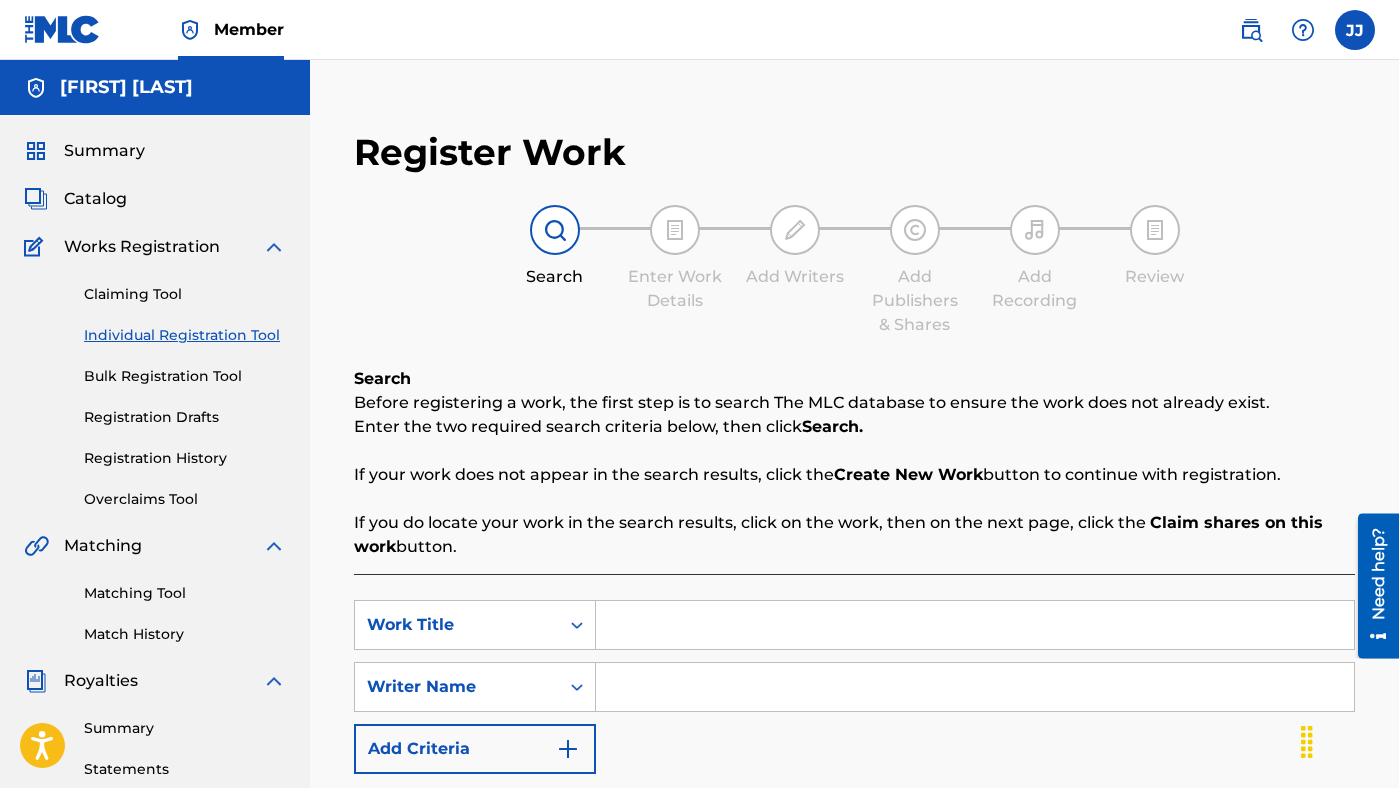 click at bounding box center (975, 625) 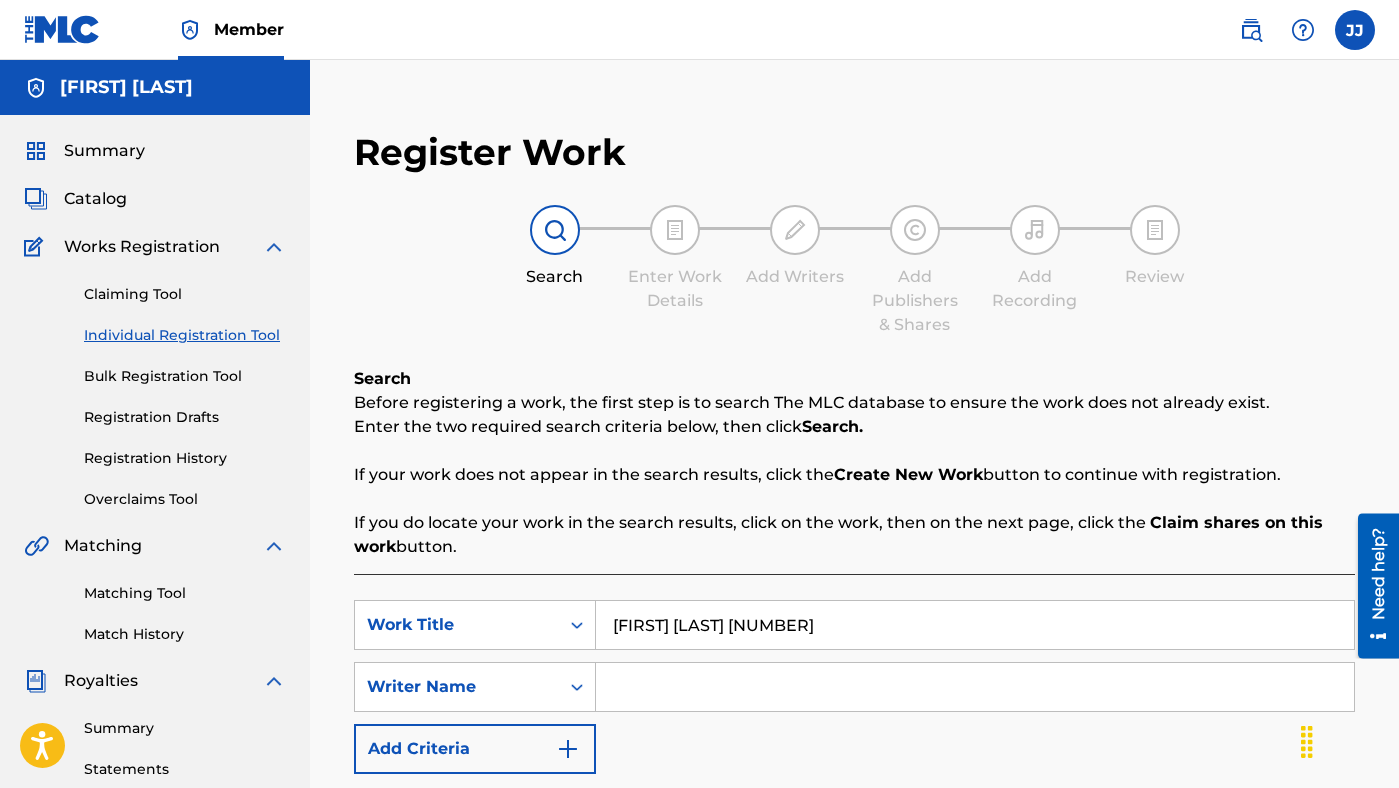 click at bounding box center (975, 687) 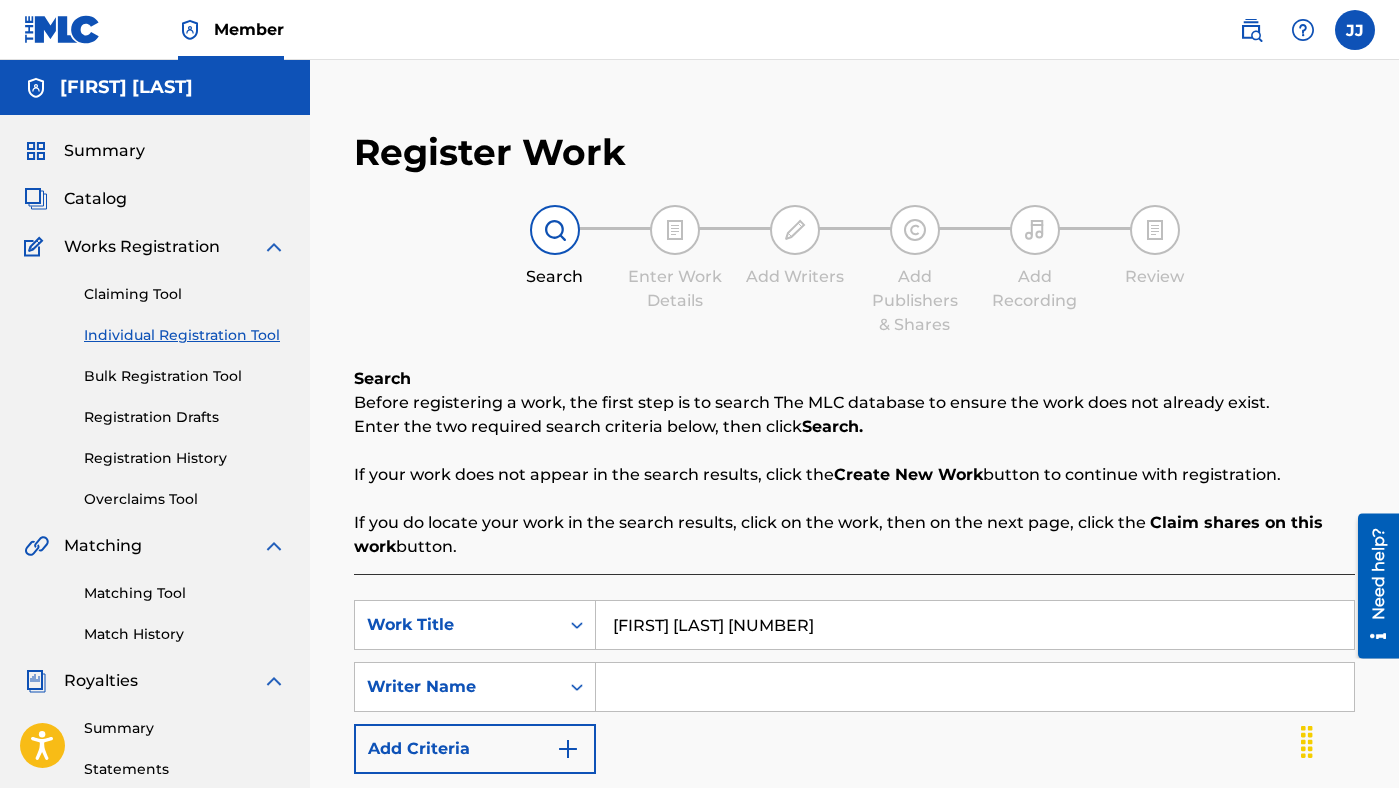 type on "[FIRST] [LAST]" 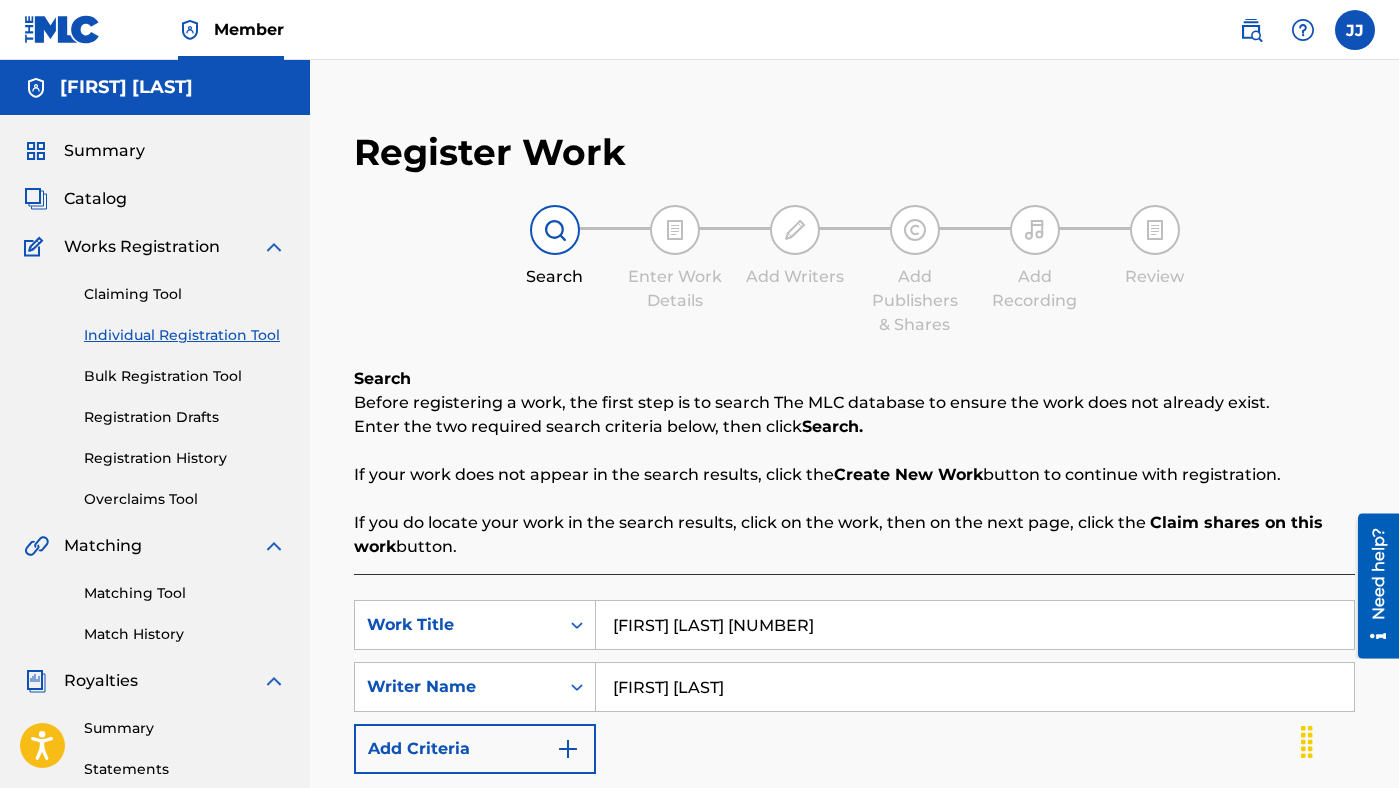 click on "SearchWithCriteria3c22a9a3-1c31-4695-8627-9891f9a6cab5 Work Title [FIRST] [LAST] SearchWithCriteria3a32bd3c-d706-4313-ab75-0e7a043a0977 Writer Name [FIRST] [LAST] Add Criteria" at bounding box center [854, 687] 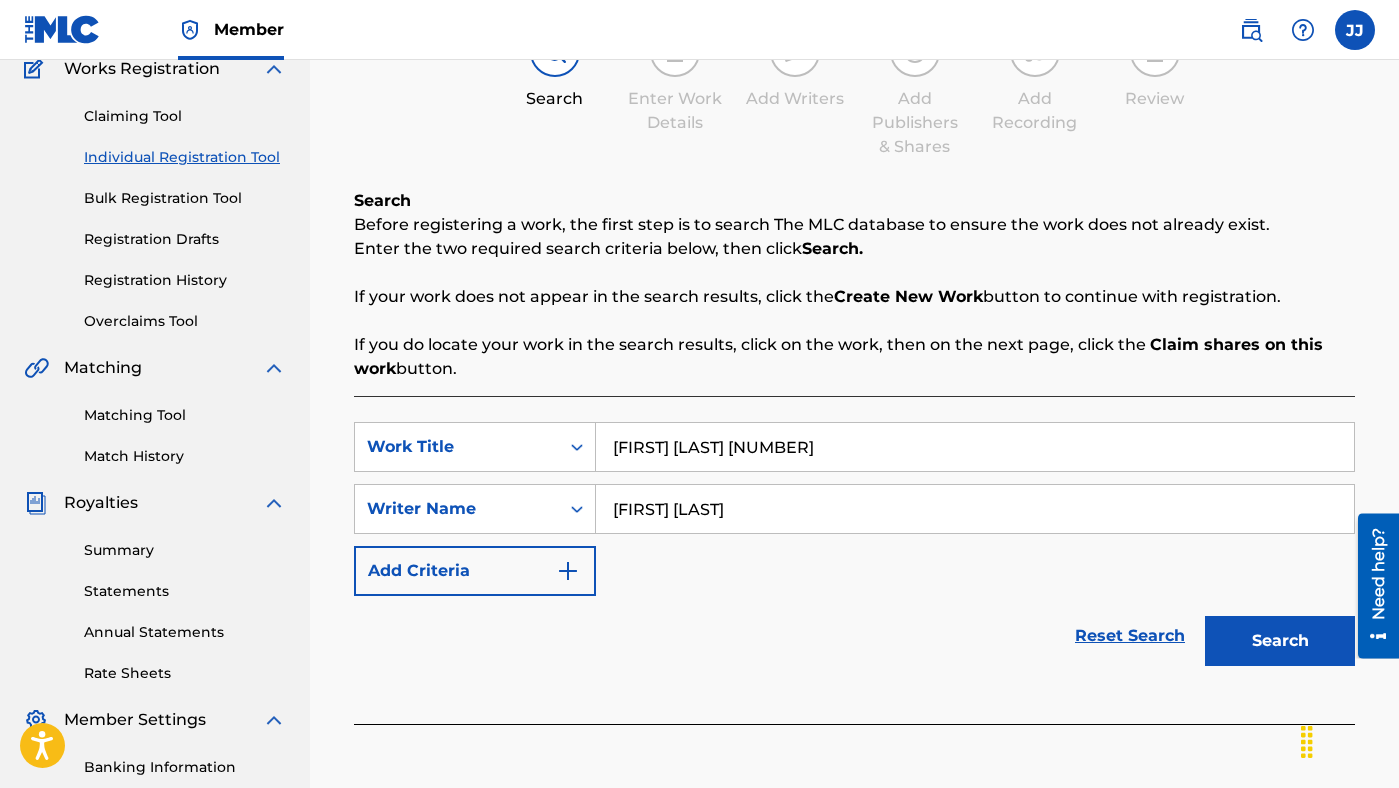 scroll, scrollTop: 200, scrollLeft: 0, axis: vertical 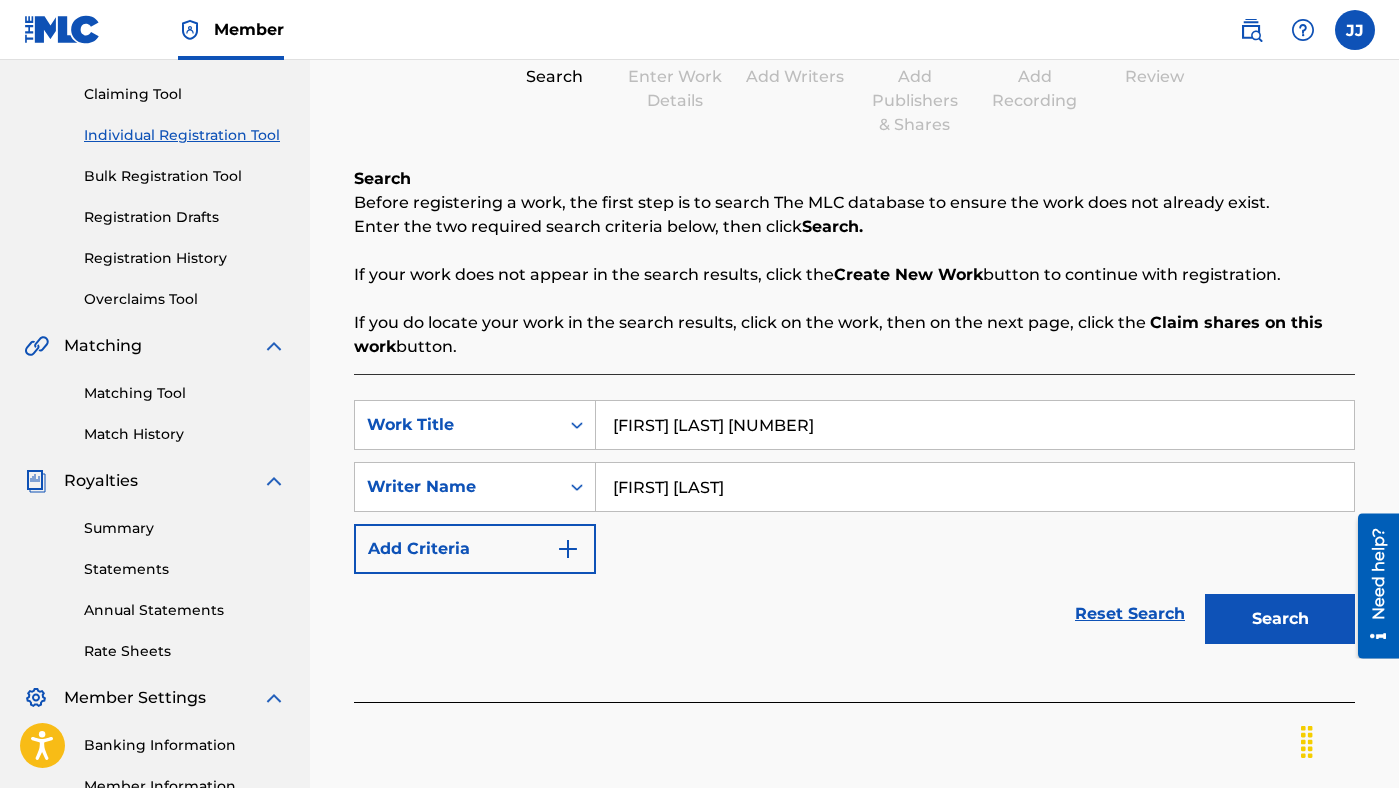 click on "Search" at bounding box center [1280, 619] 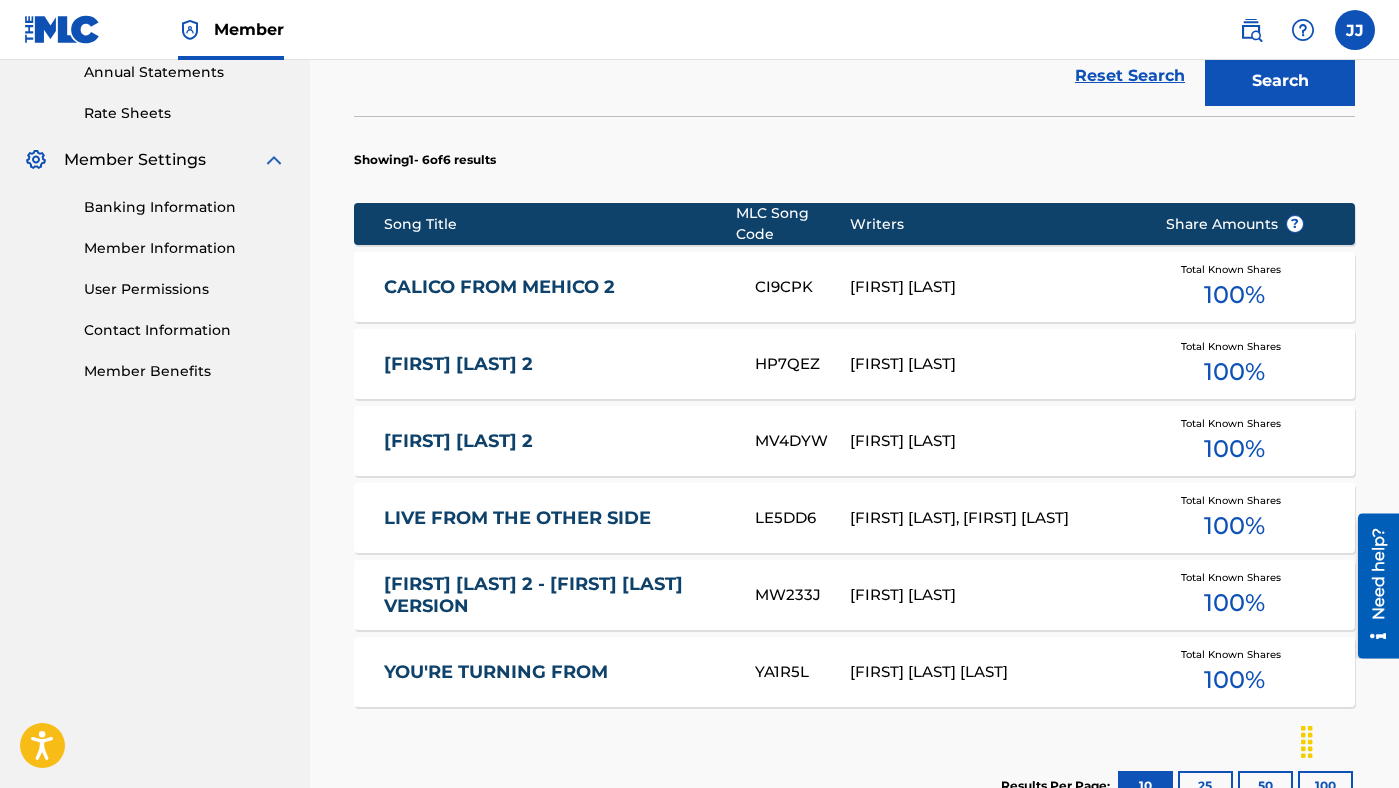 scroll, scrollTop: 760, scrollLeft: 0, axis: vertical 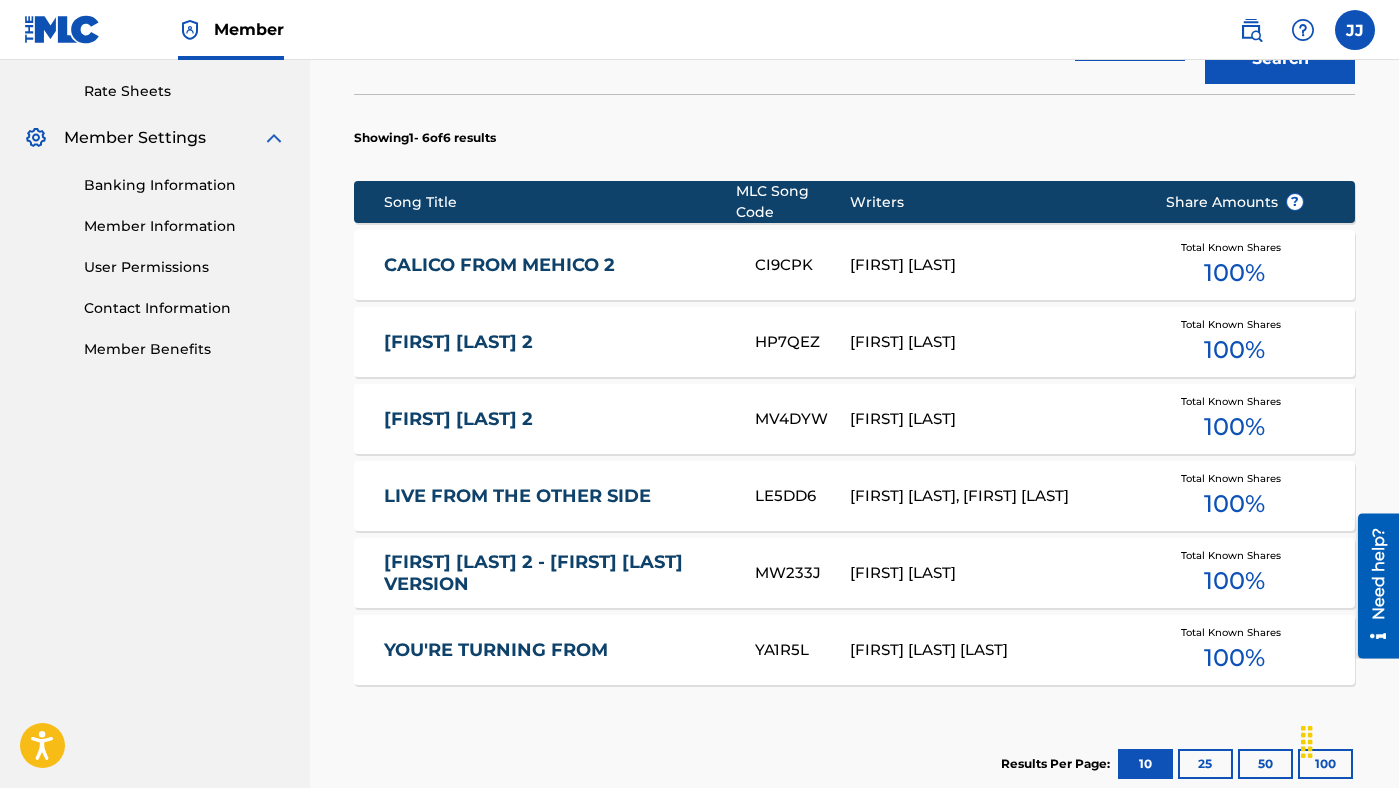 click on "CALICO FROM MEHICO 2" at bounding box center [556, 265] 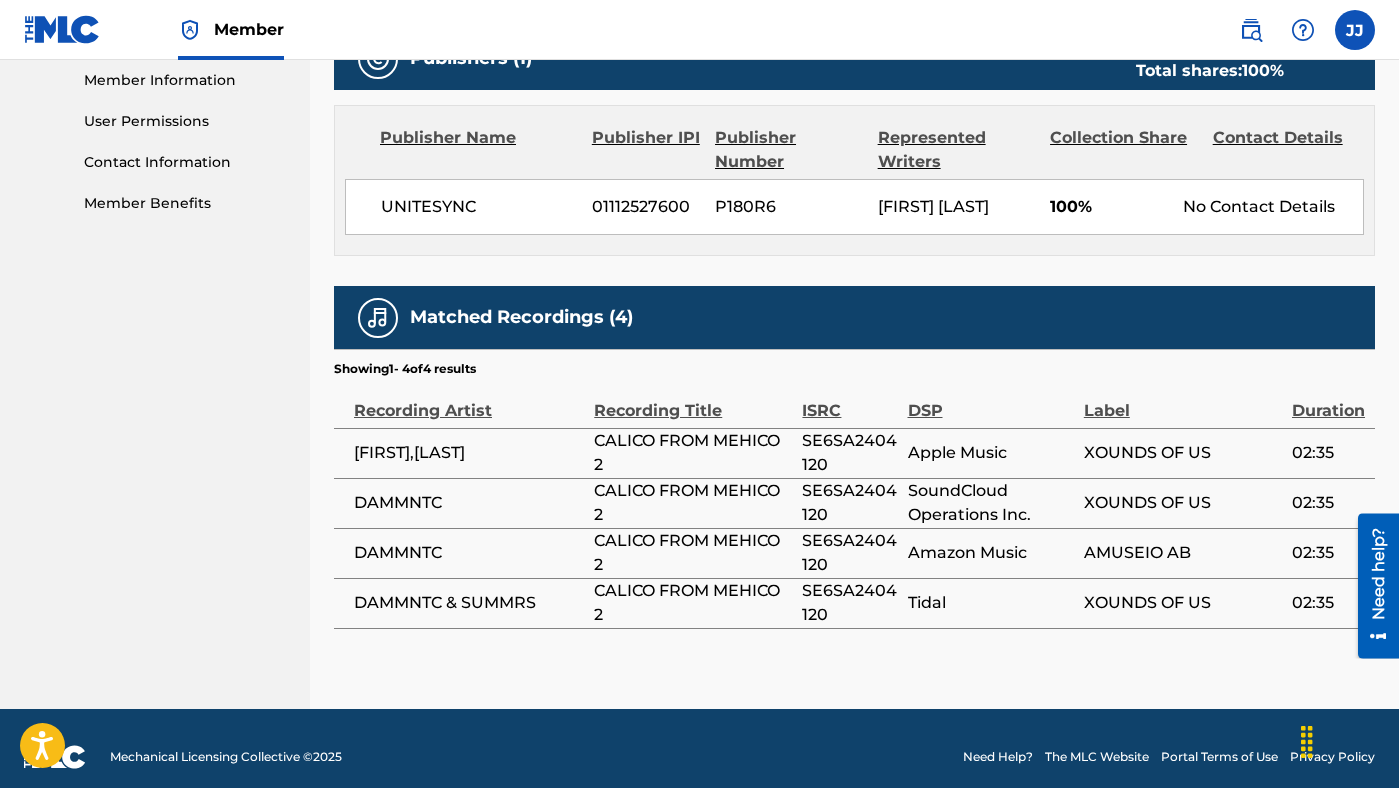 scroll, scrollTop: 920, scrollLeft: 0, axis: vertical 